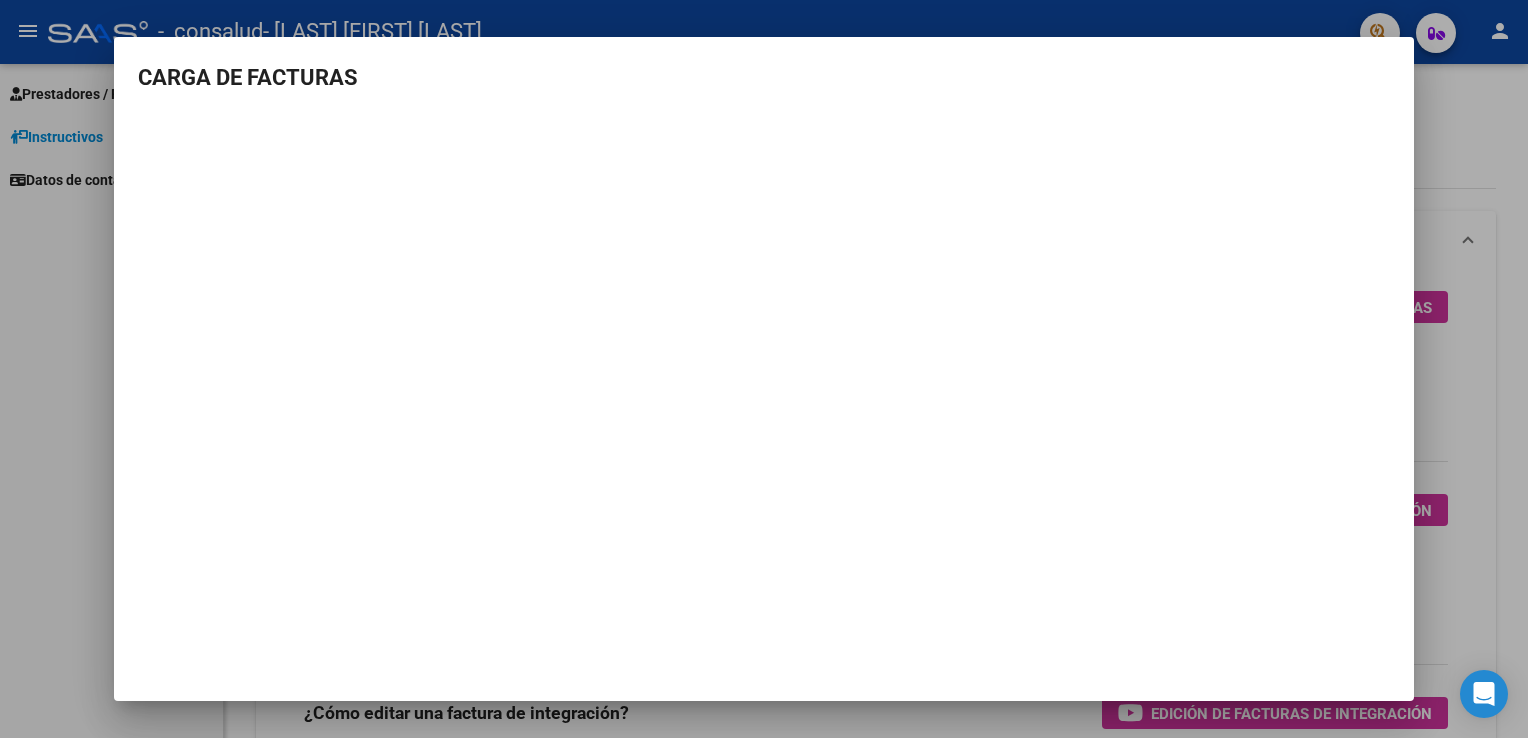 scroll, scrollTop: 0, scrollLeft: 0, axis: both 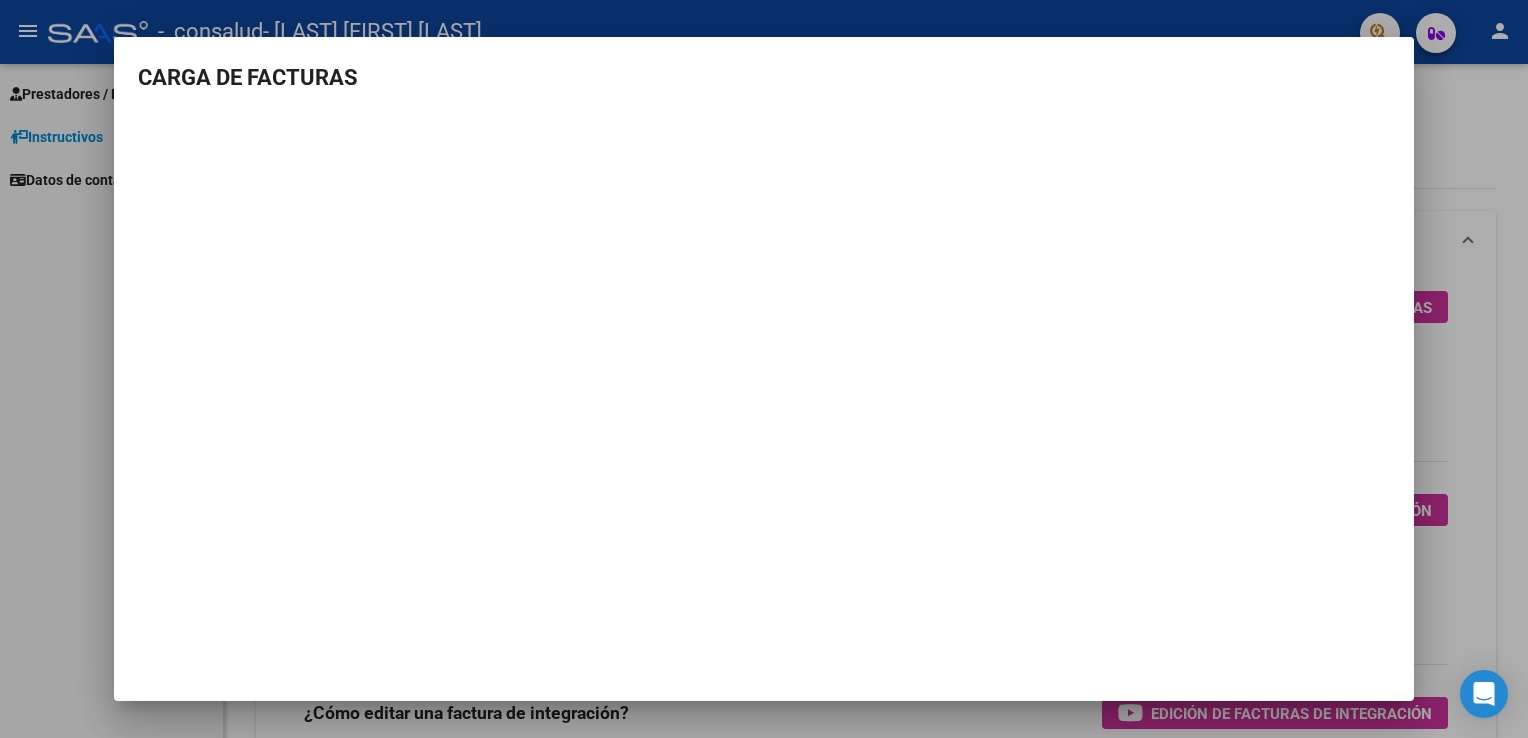click at bounding box center (764, 369) 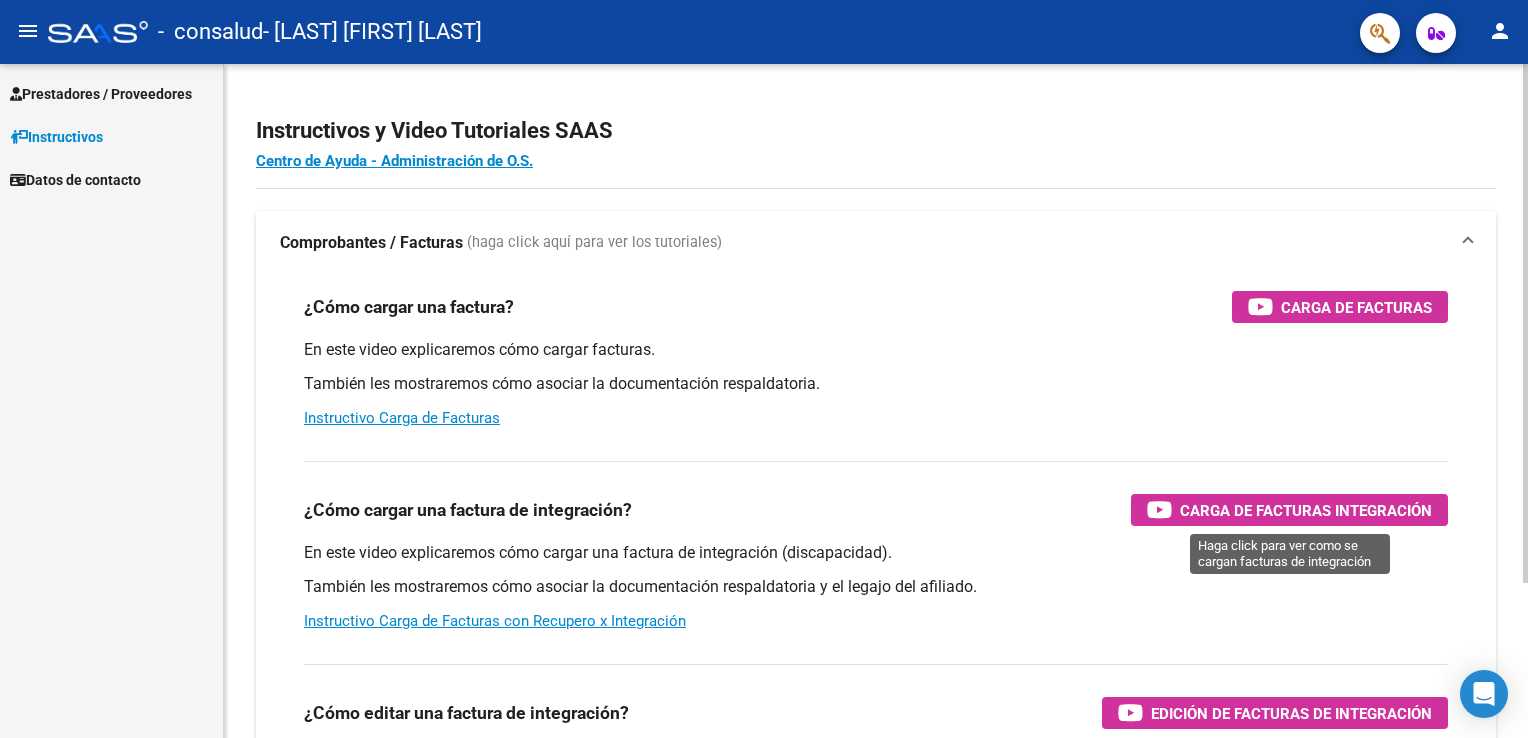 click on "Carga de Facturas Integración" at bounding box center (1306, 510) 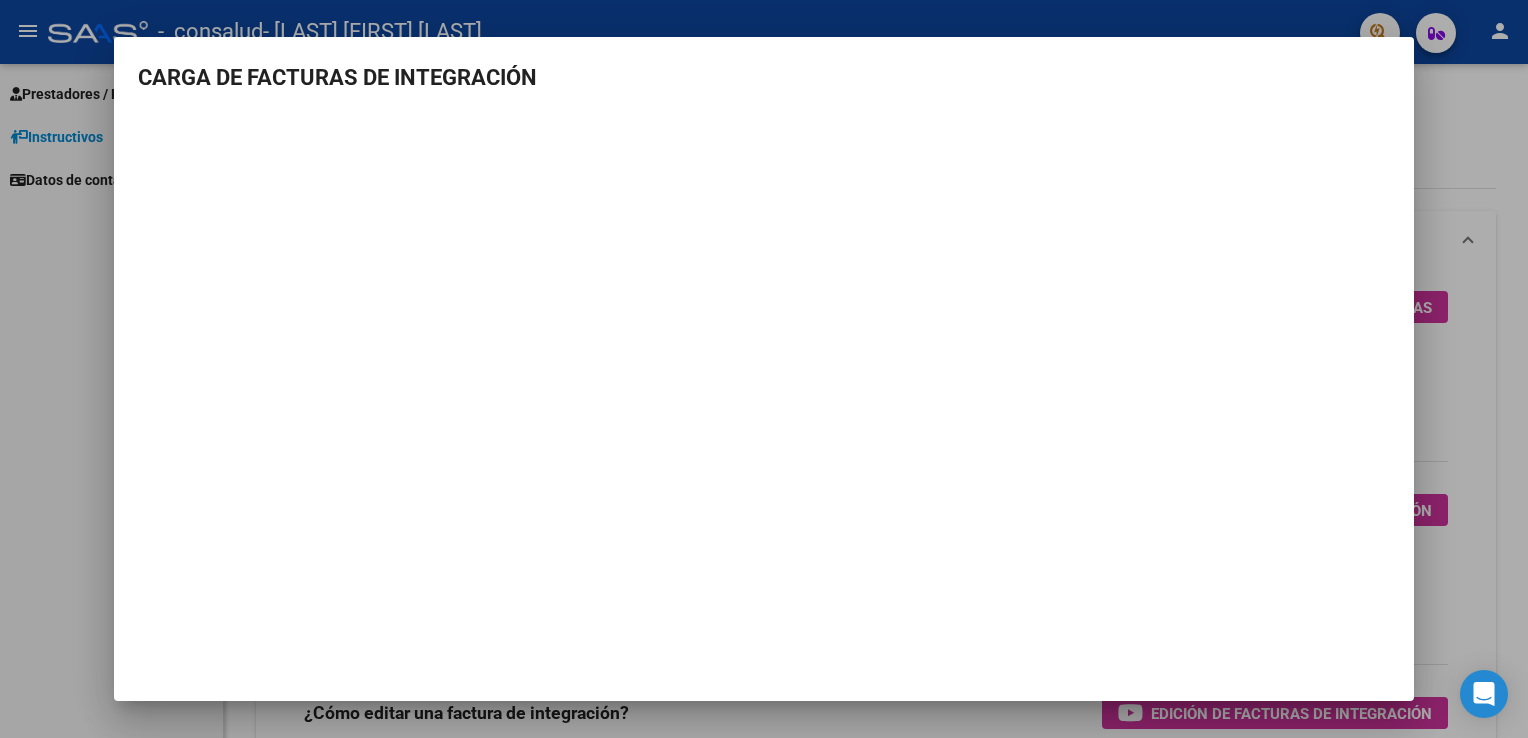 click at bounding box center [764, 369] 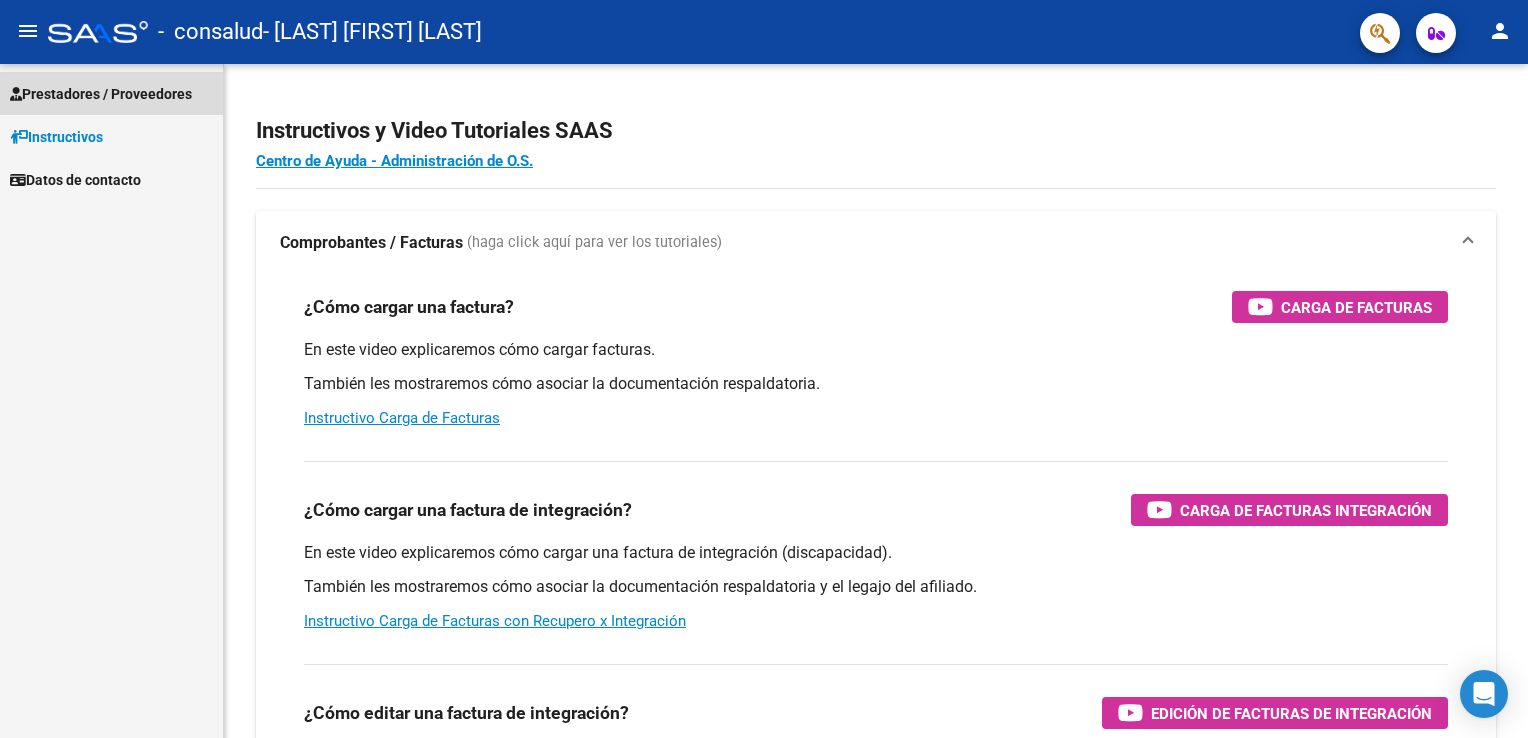 click on "Prestadores / Proveedores" at bounding box center (101, 94) 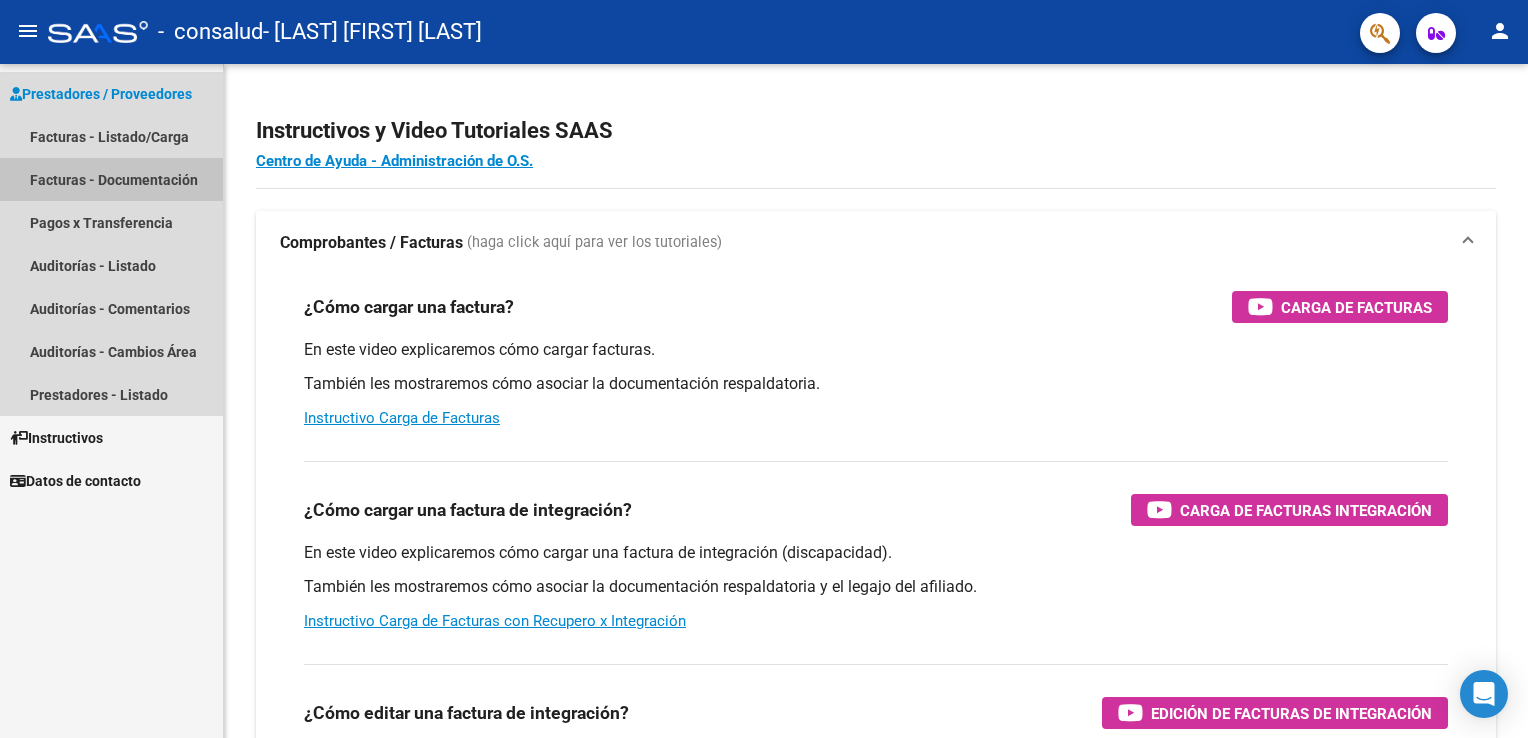 click on "Facturas - Documentación" at bounding box center [111, 179] 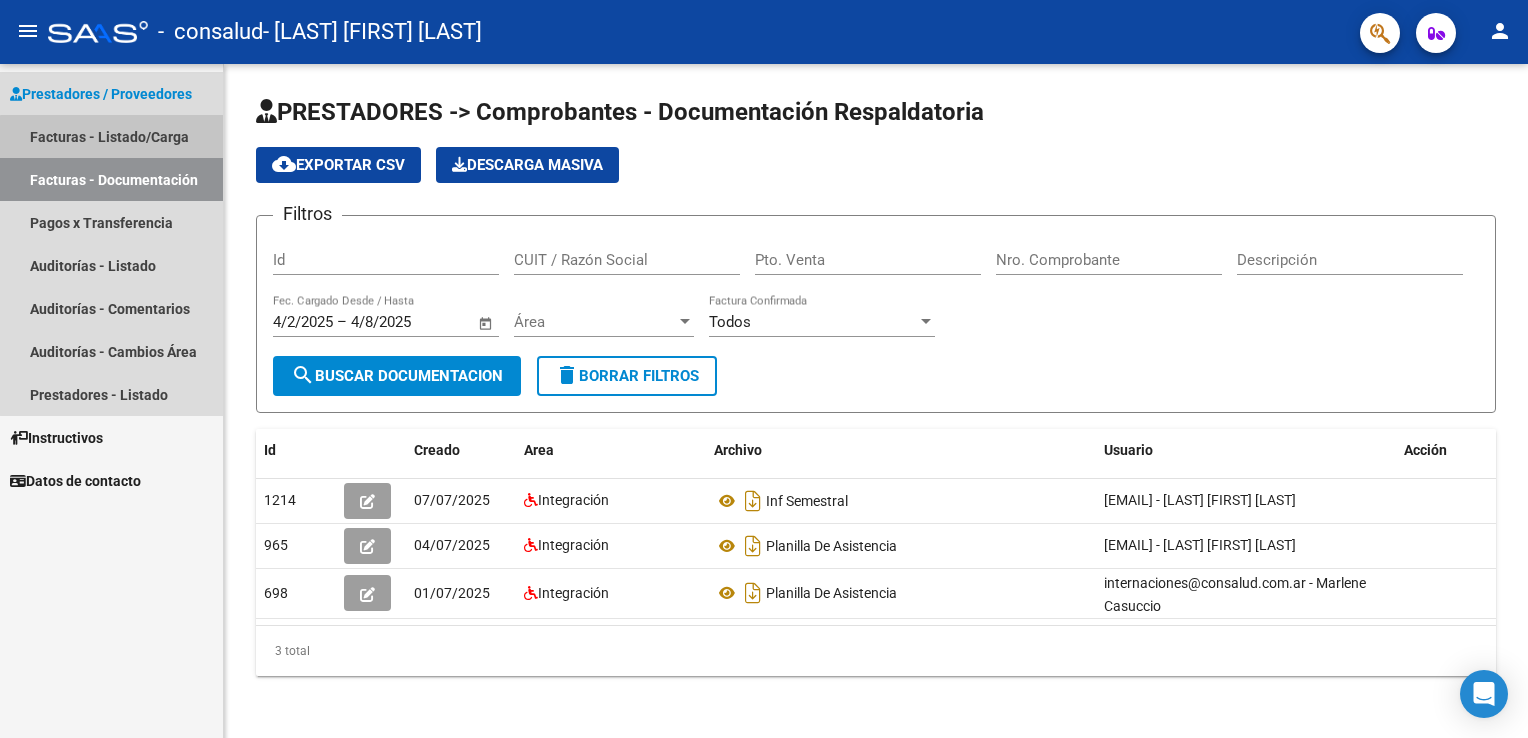 click on "Facturas - Listado/Carga" at bounding box center [111, 136] 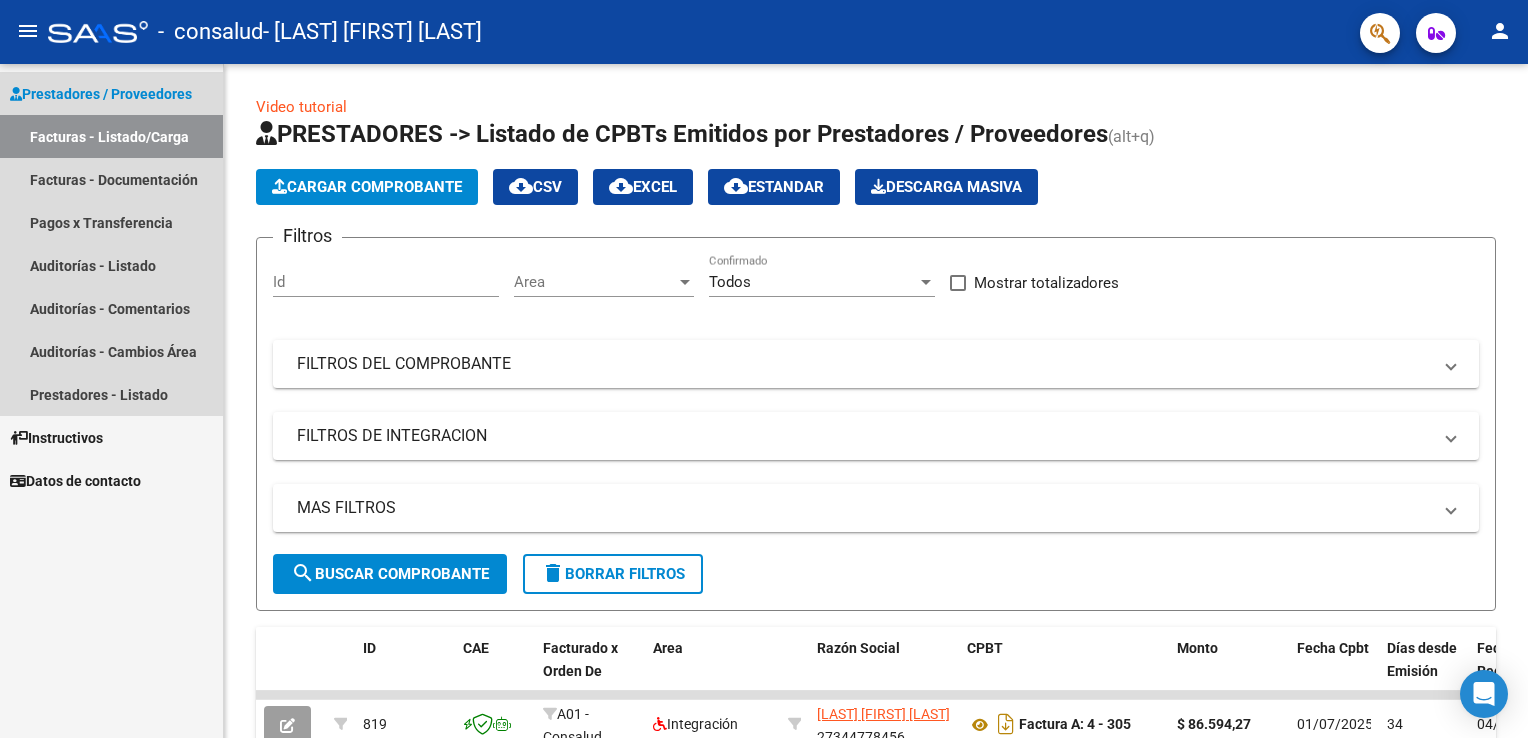 click on "Prestadores / Proveedores" at bounding box center (101, 94) 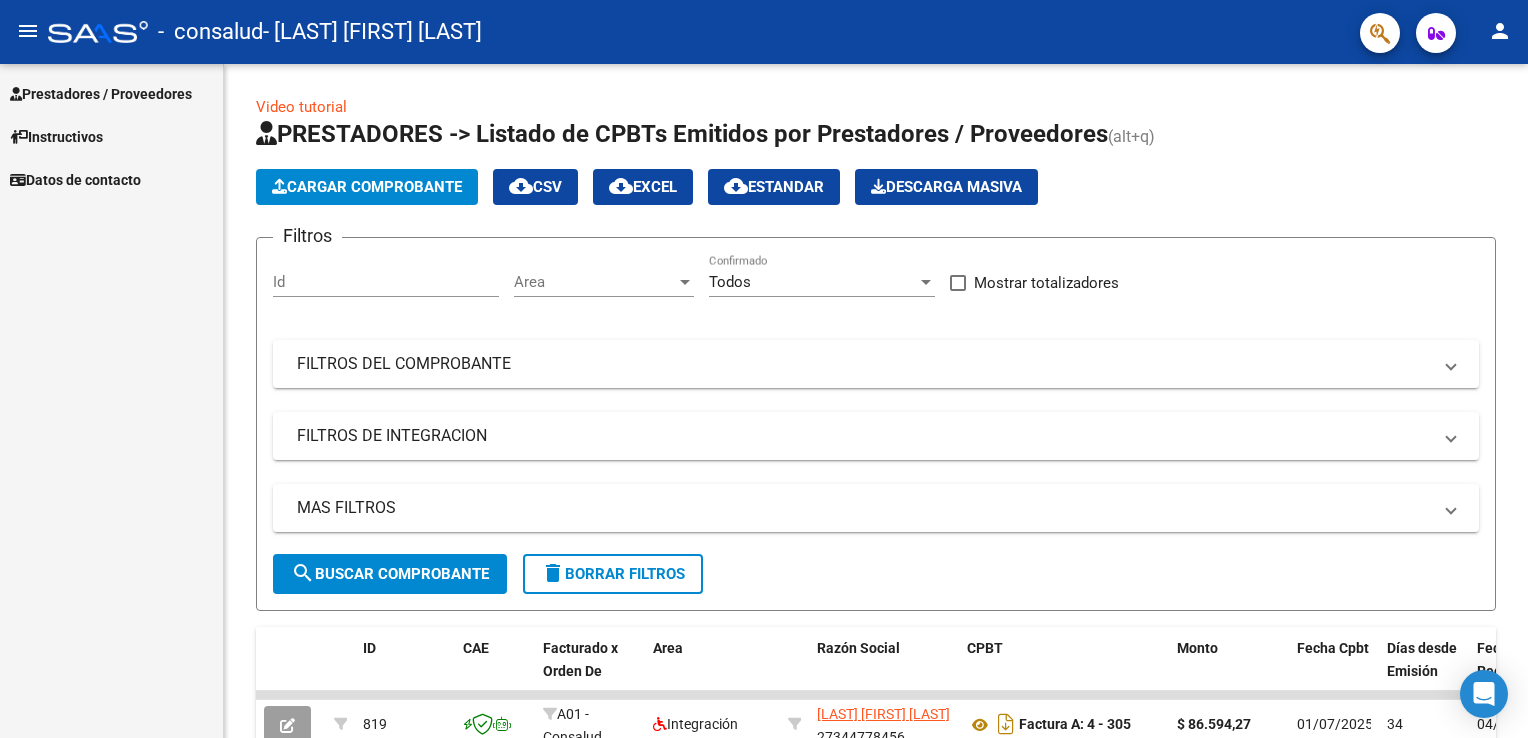 click on "Instructivos" at bounding box center (111, 136) 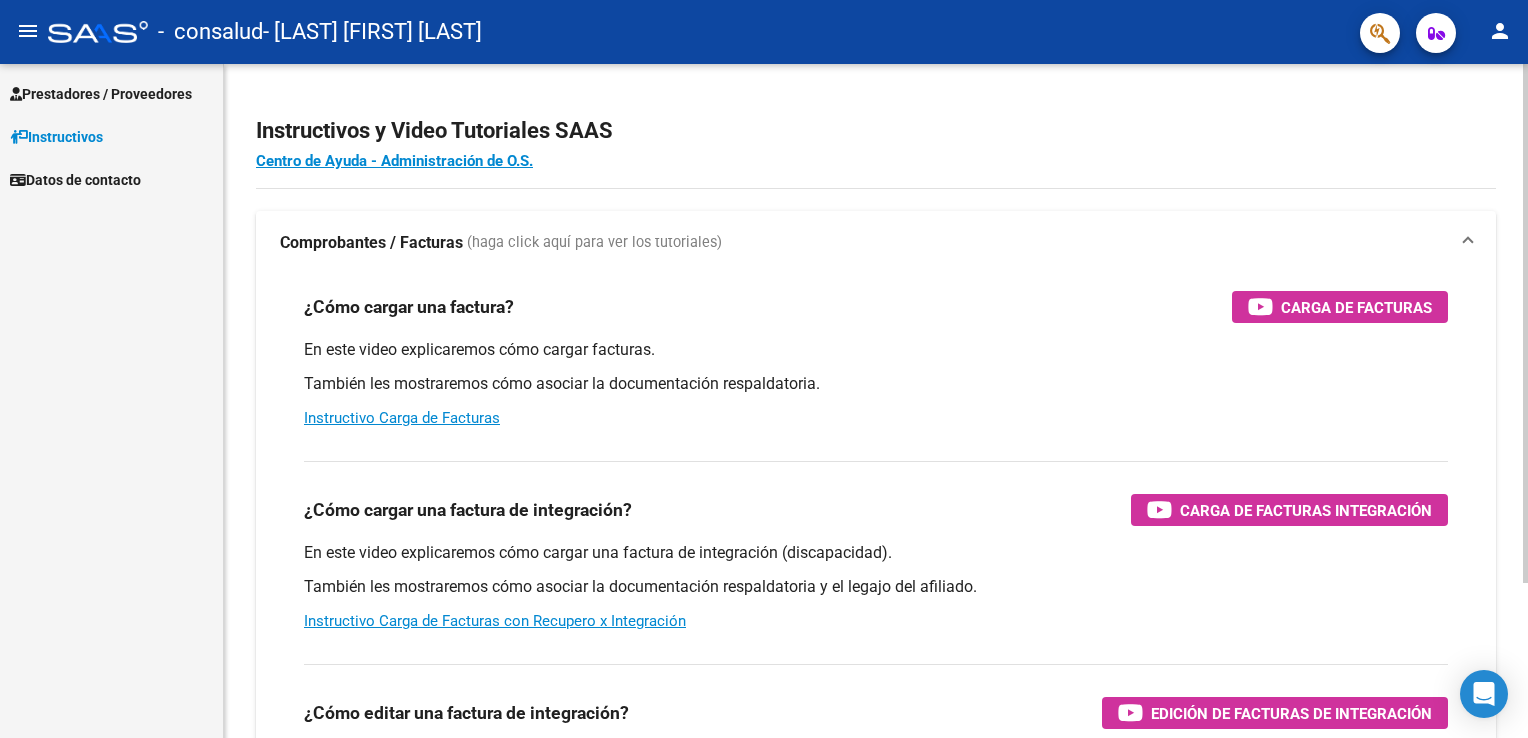 click on "¿Cómo cargar una factura?    Carga de Facturas En este video explicaremos cómo cargar facturas. También les mostraremos cómo asociar la documentación respaldatoria. Instructivo Carga de Facturas" at bounding box center [876, 360] 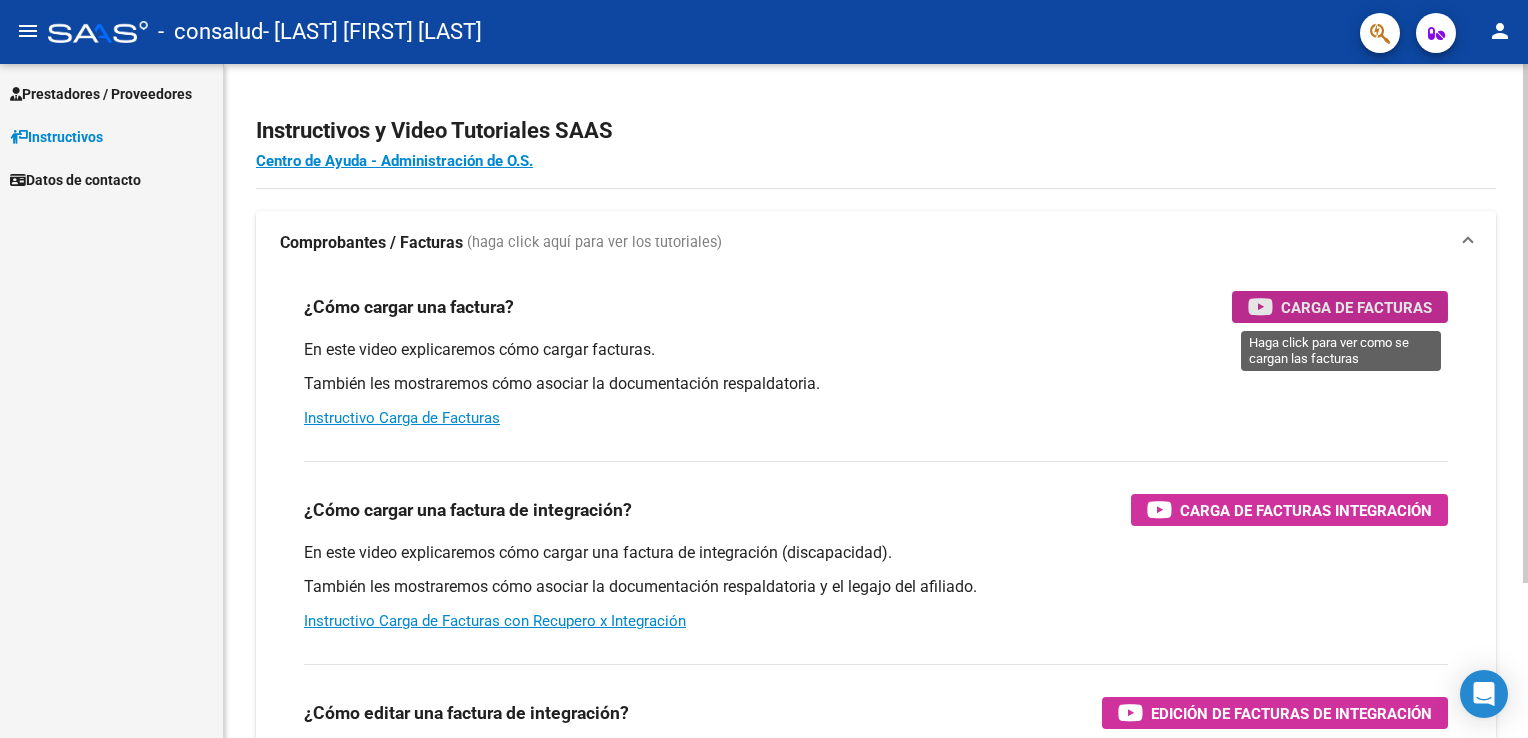 click on "Carga de Facturas" at bounding box center (1356, 307) 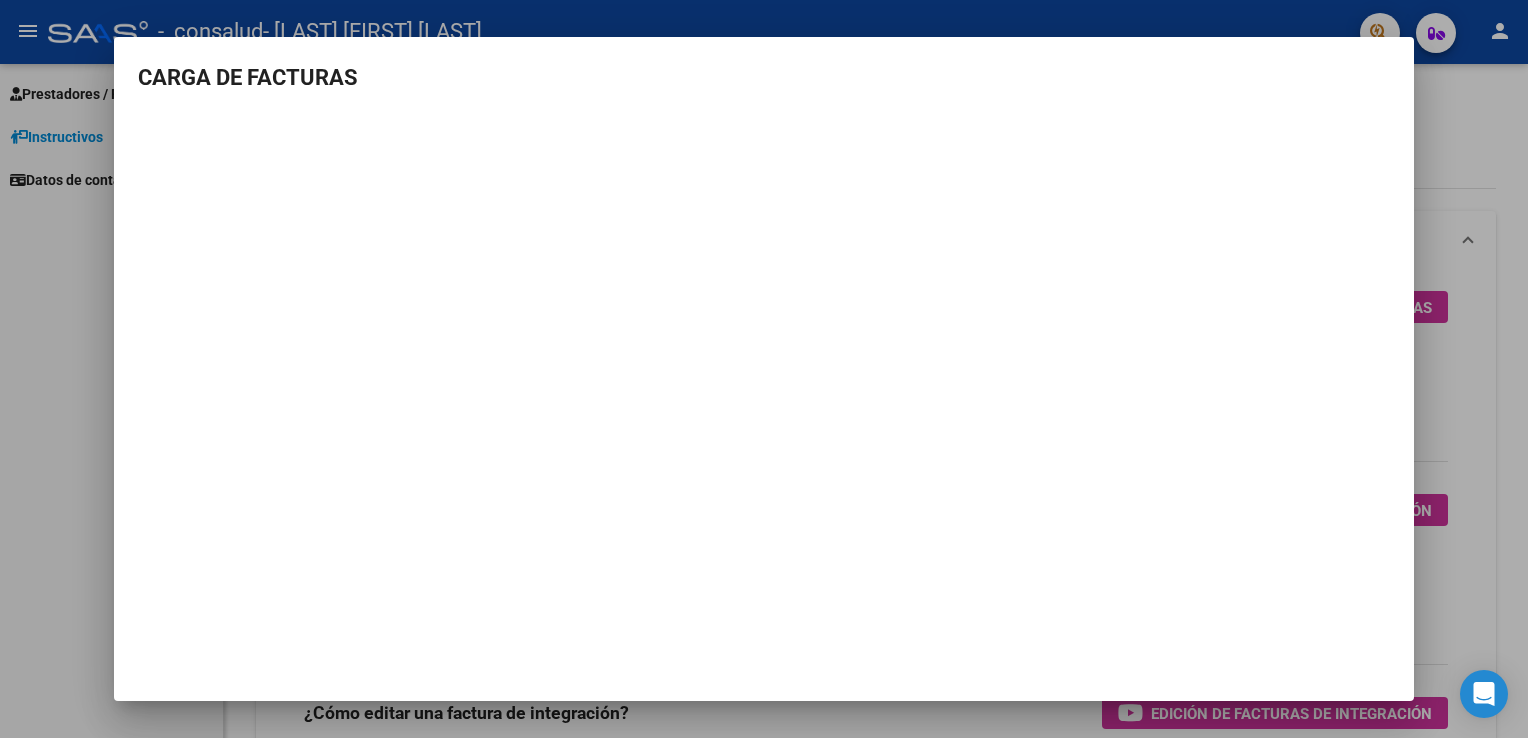 click at bounding box center [764, 369] 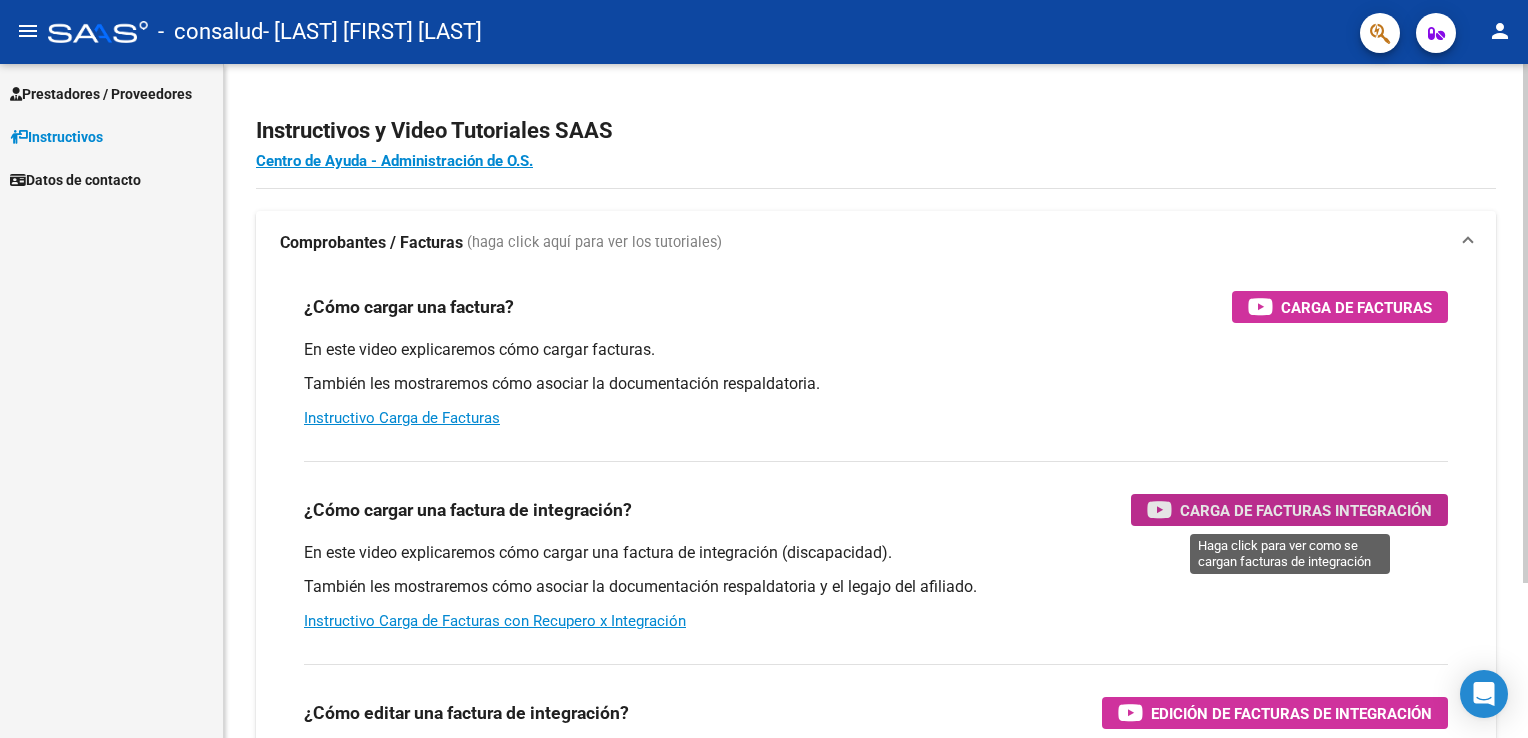 click on "Carga de Facturas Integración" at bounding box center [1306, 510] 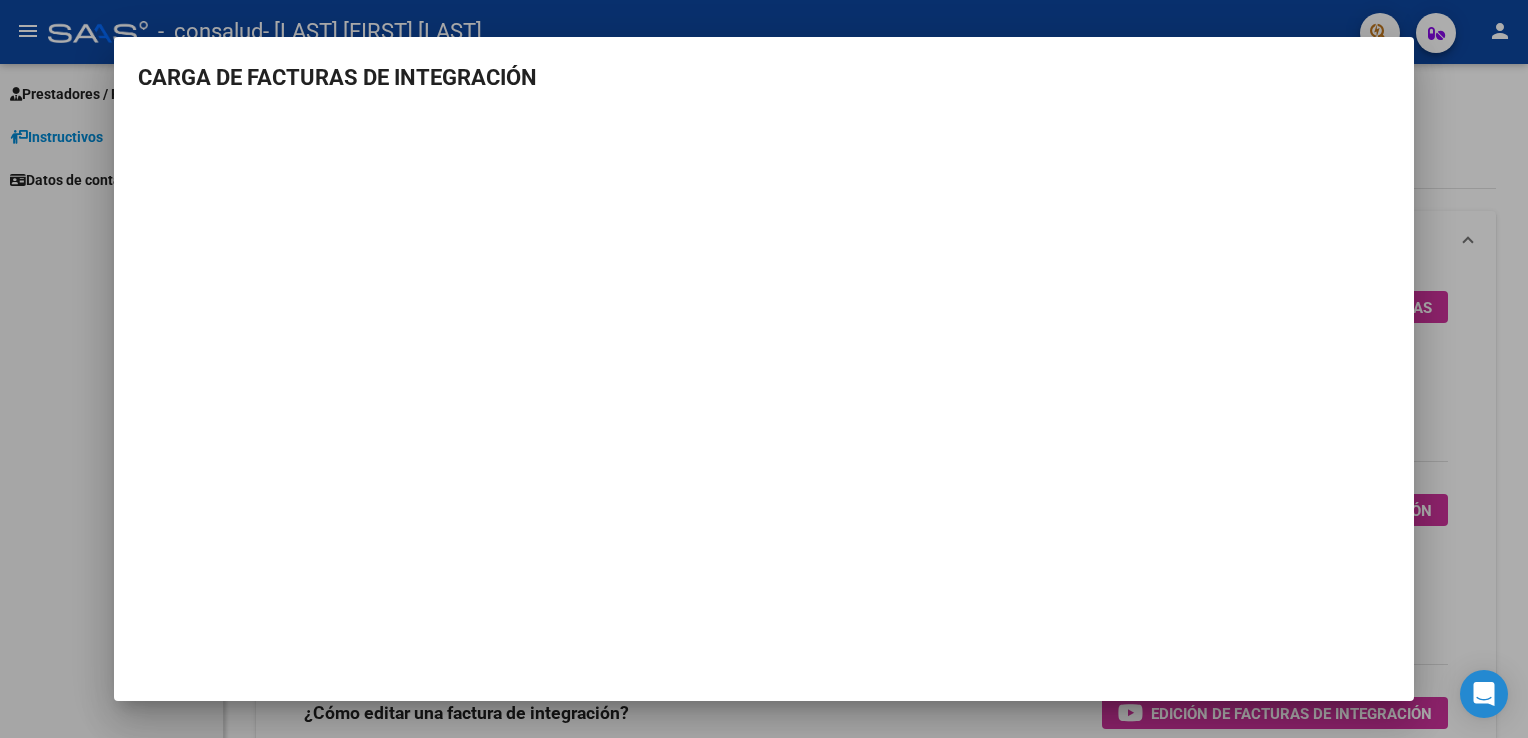 click on "CARGA DE FACTURAS DE INTEGRACIÓN" at bounding box center (764, 314) 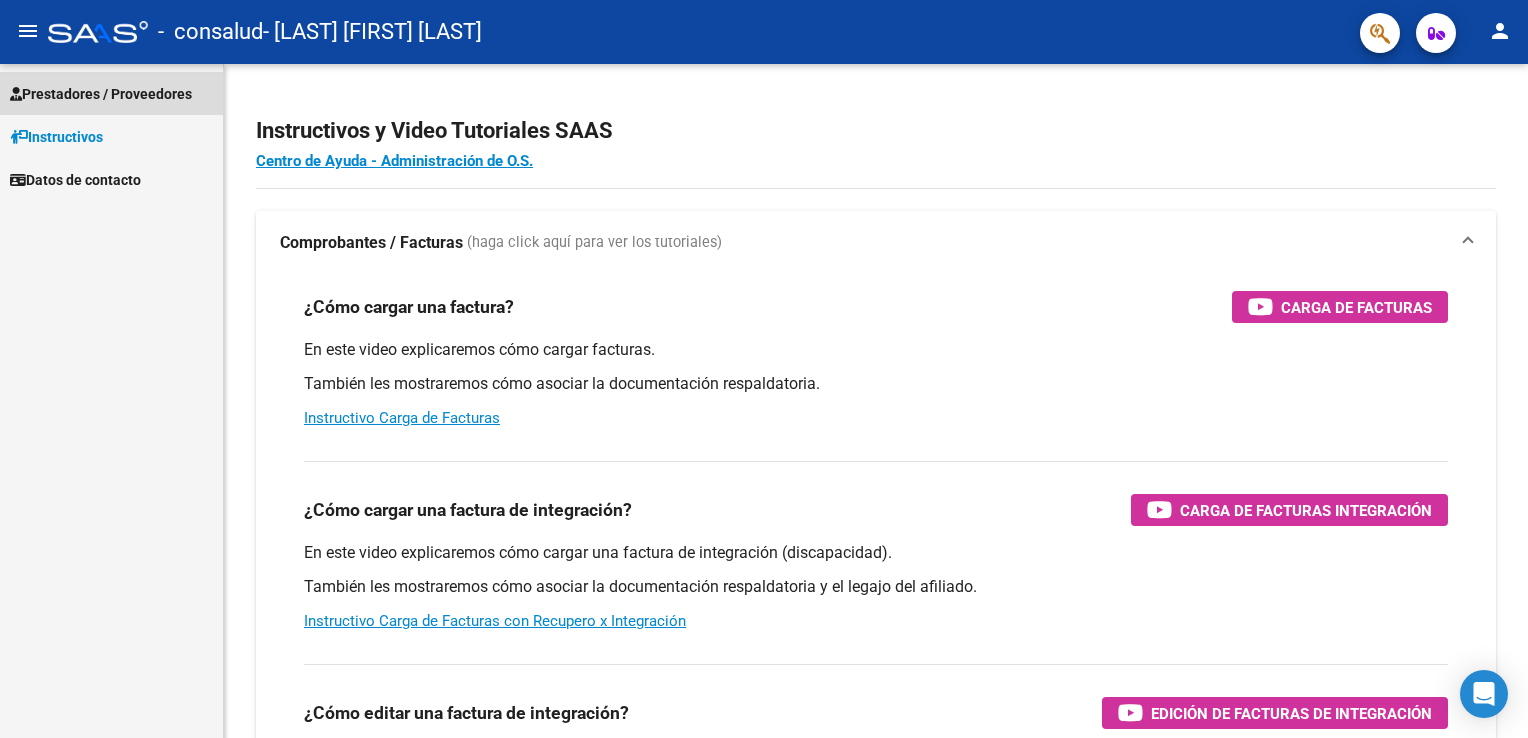 click on "Prestadores / Proveedores" at bounding box center [101, 94] 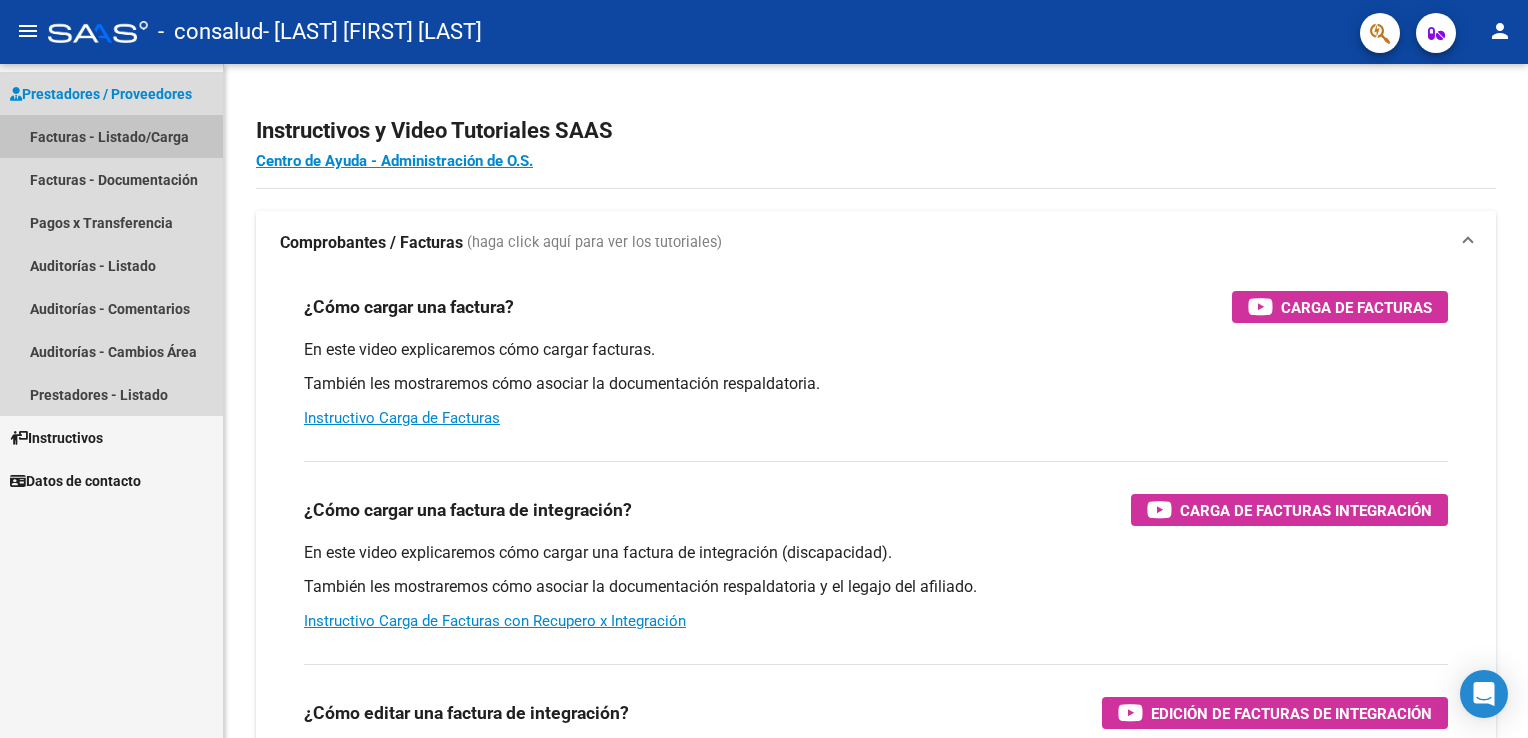 click on "Facturas - Listado/Carga" at bounding box center [111, 136] 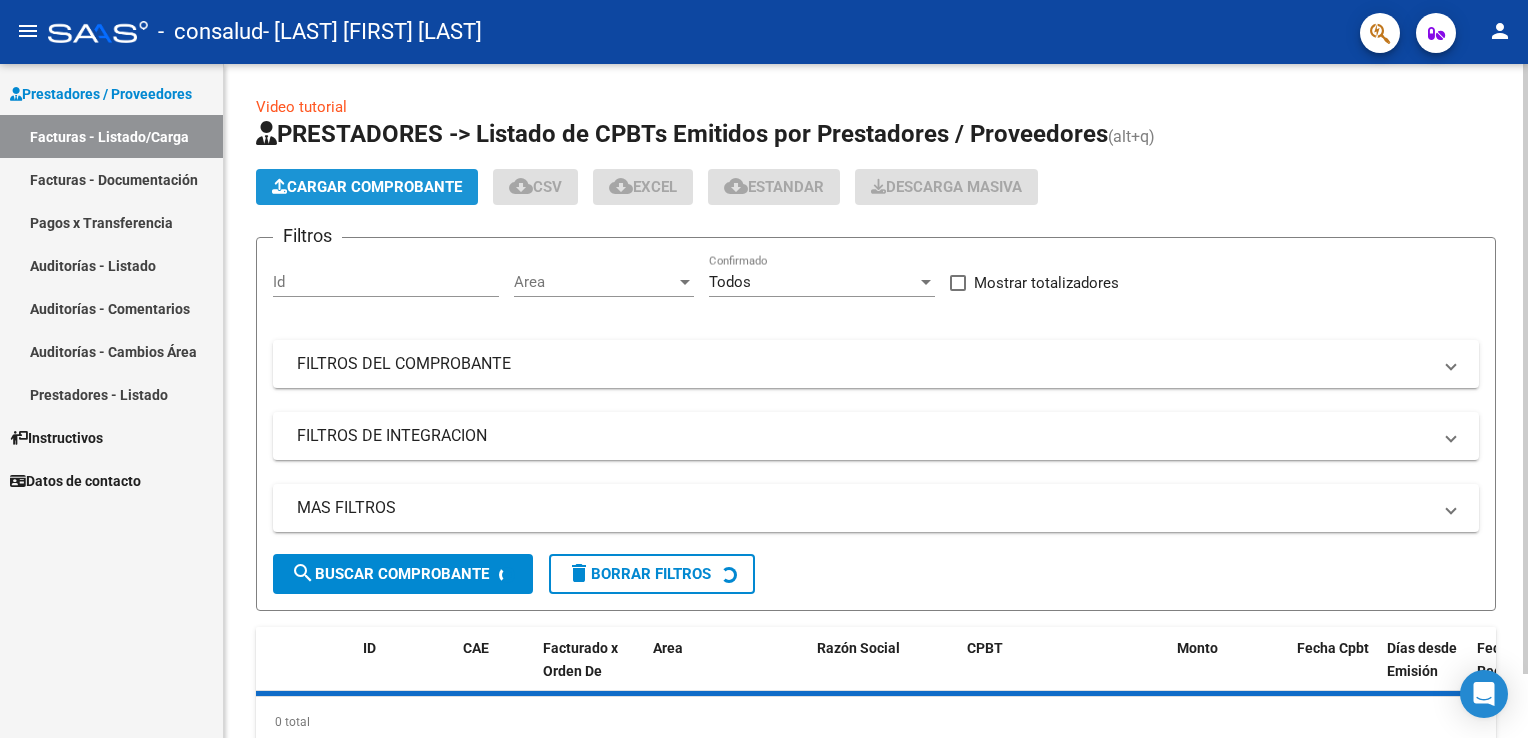 click on "Cargar Comprobante" 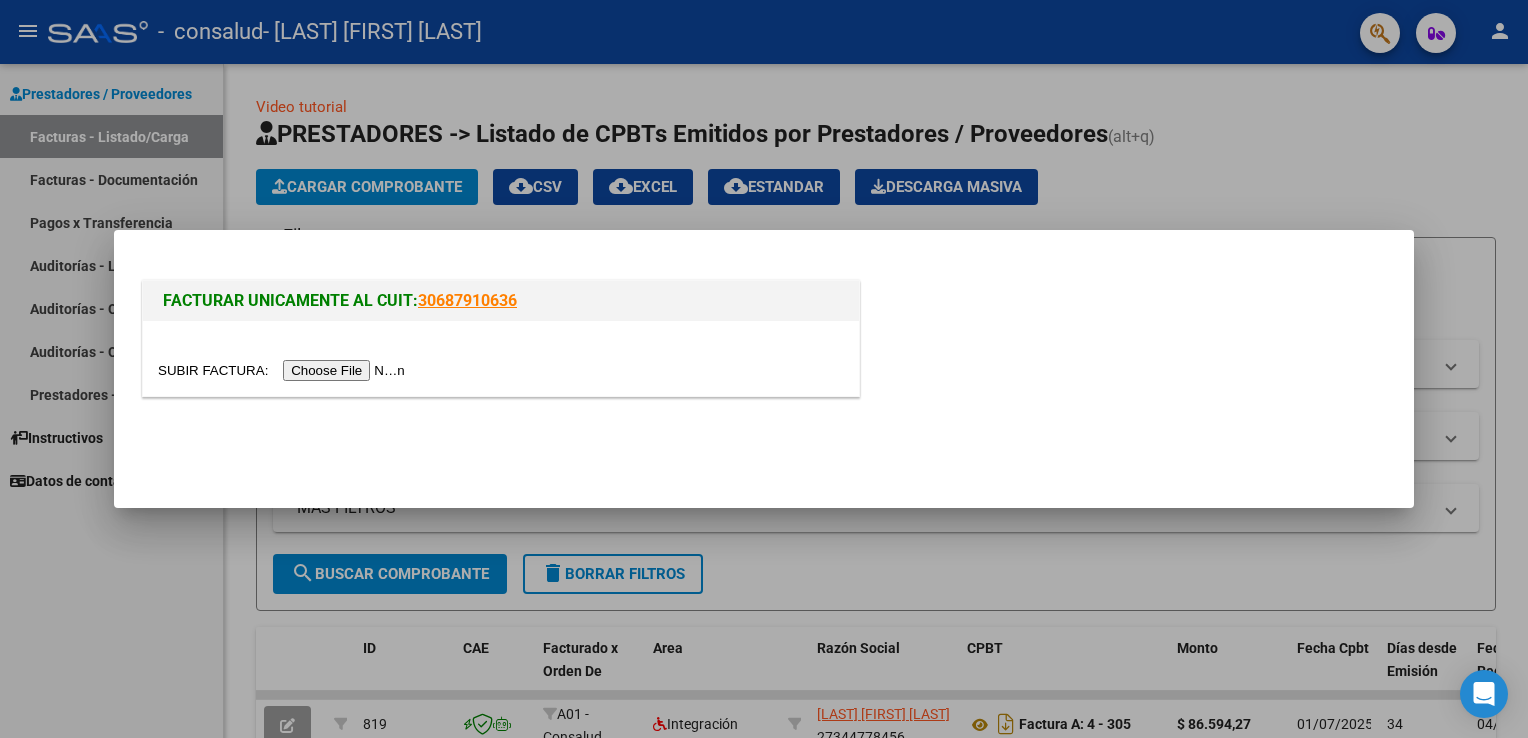 click at bounding box center [284, 370] 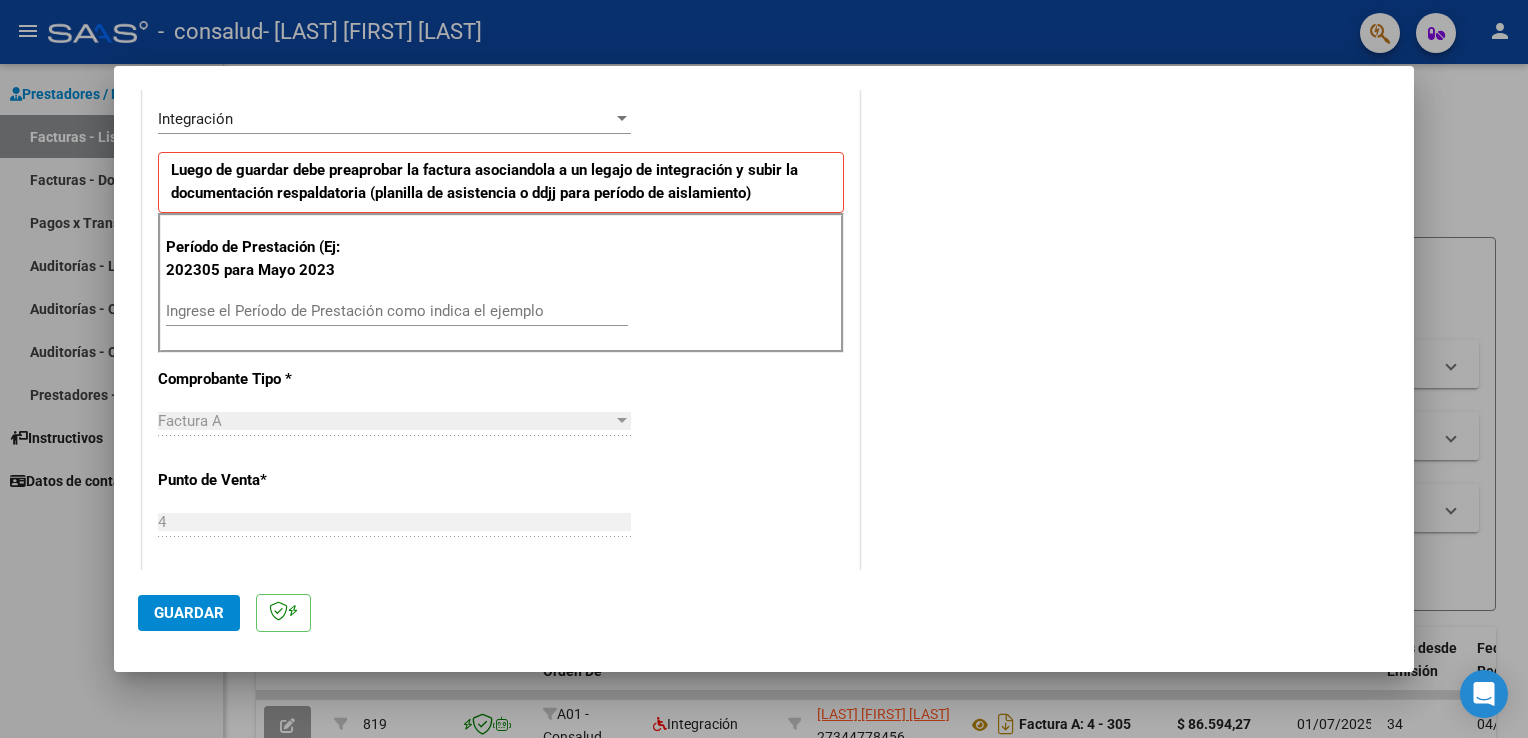 scroll, scrollTop: 477, scrollLeft: 0, axis: vertical 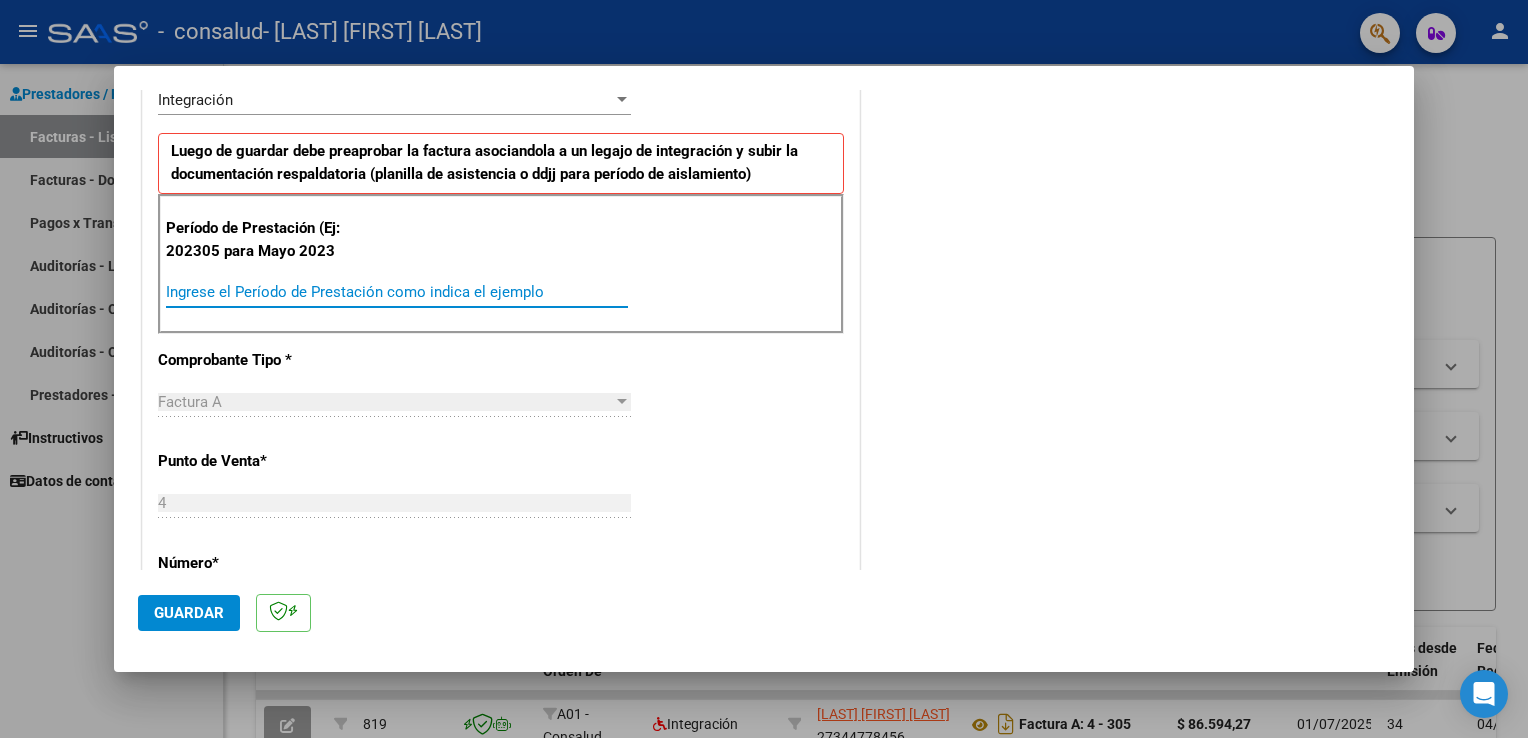 click on "Ingrese el Período de Prestación como indica el ejemplo" at bounding box center [397, 292] 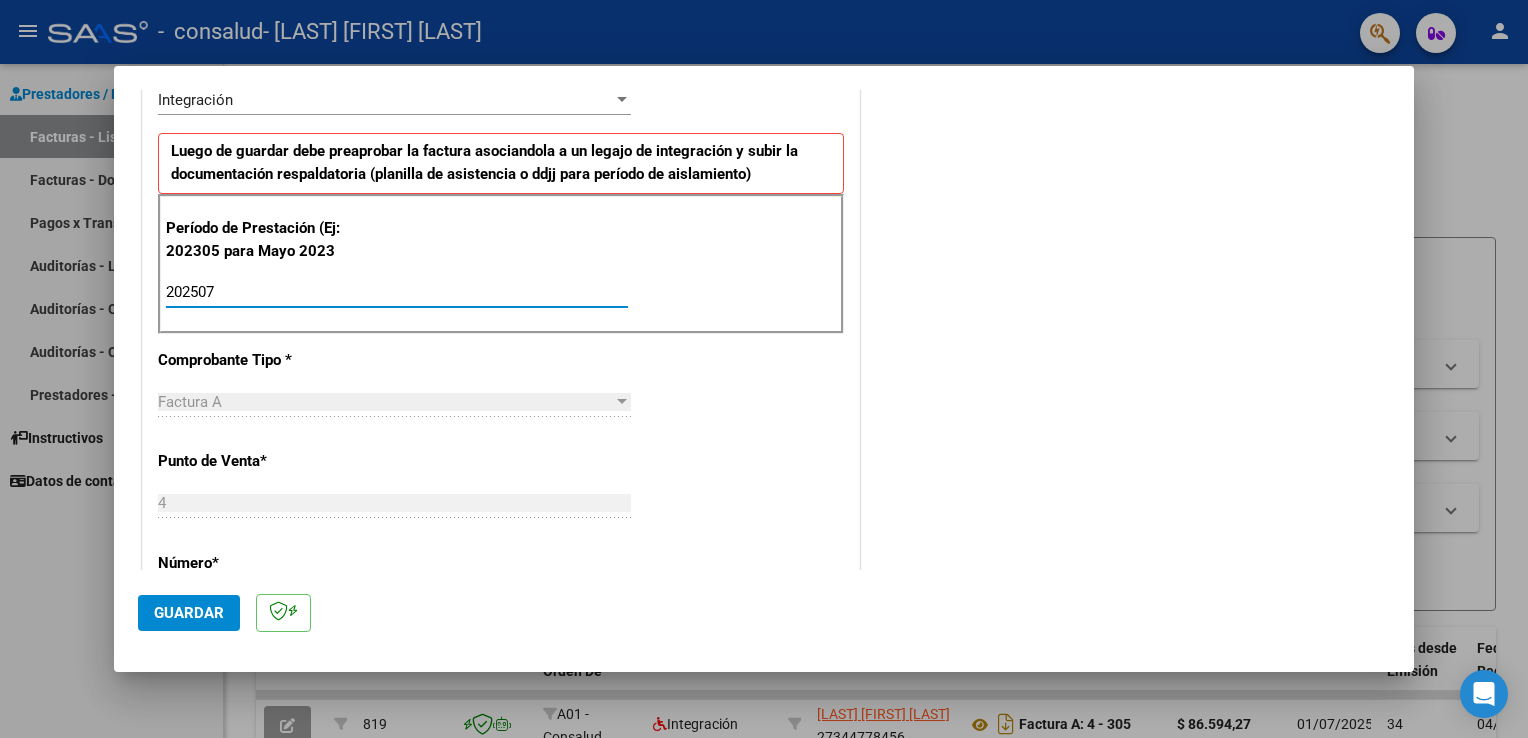 type on "202507" 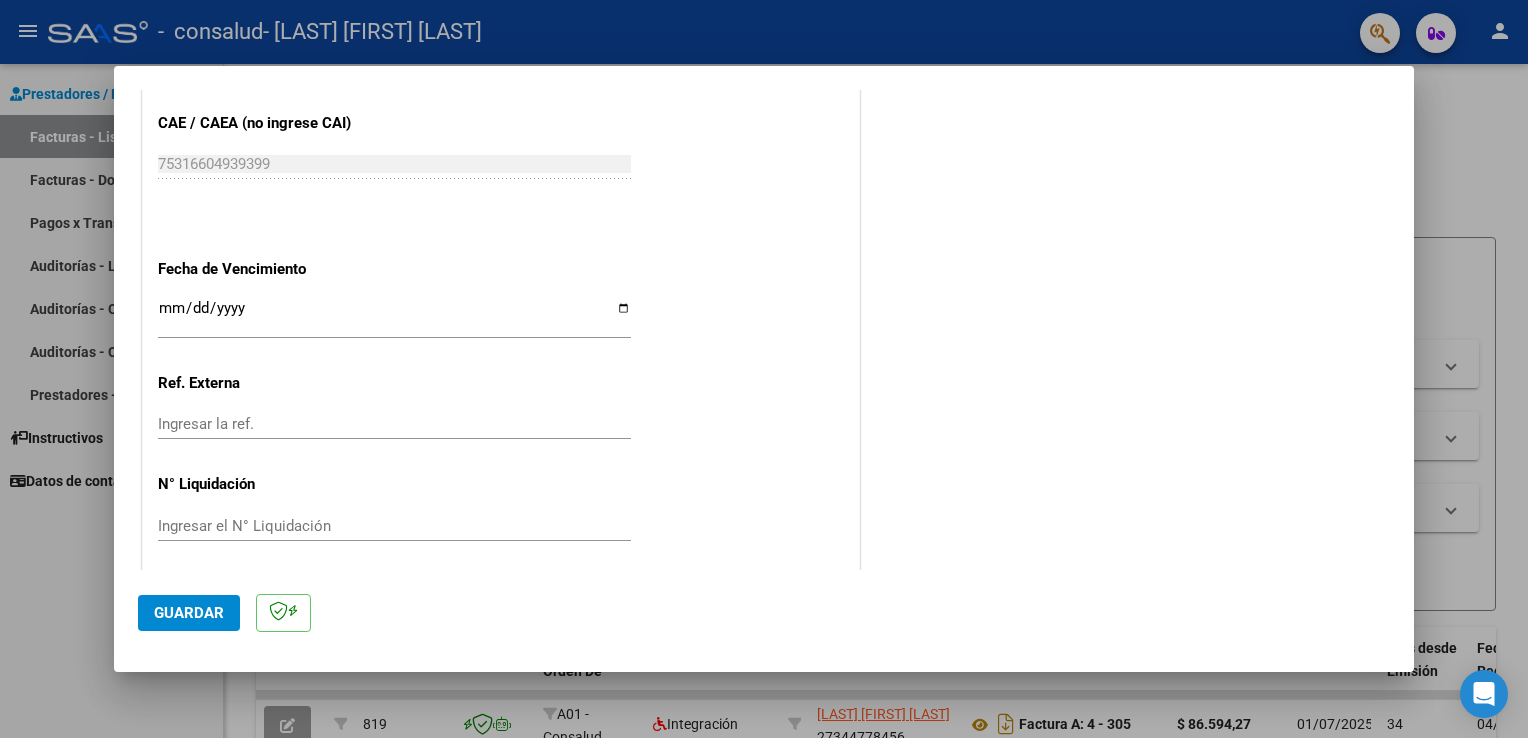 scroll, scrollTop: 1240, scrollLeft: 0, axis: vertical 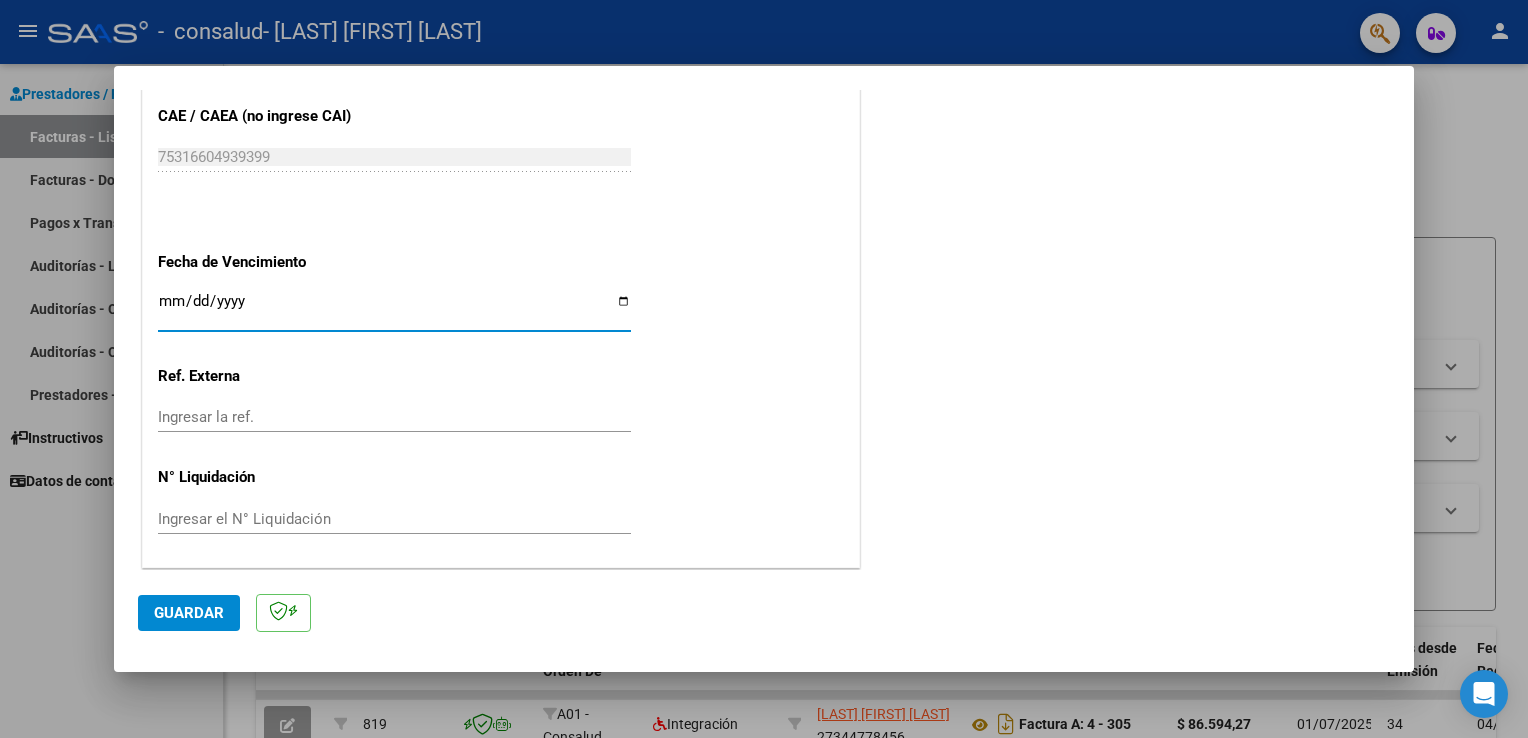 click on "Ingresar la fecha" at bounding box center (394, 309) 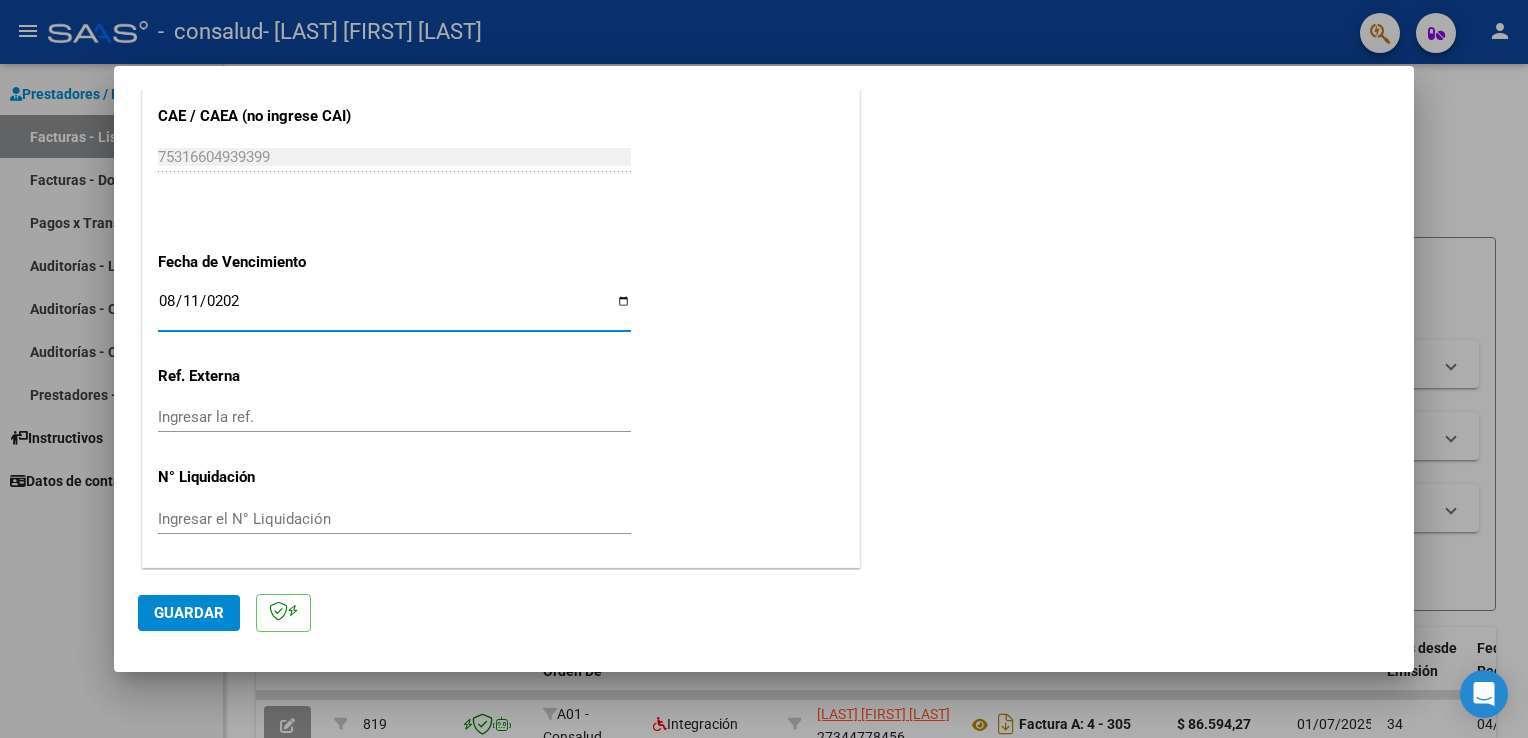 type on "2025-08-11" 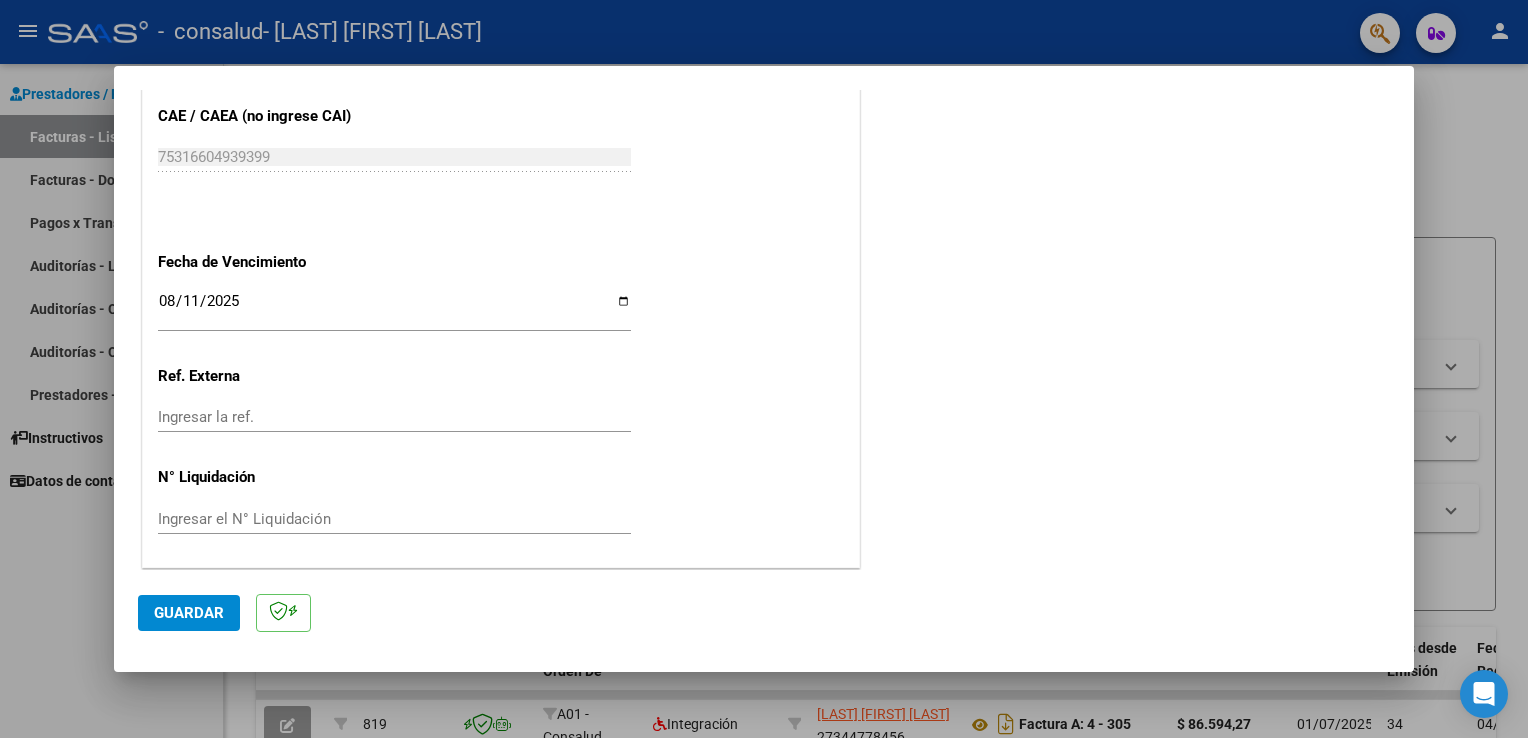 click on "Guardar" 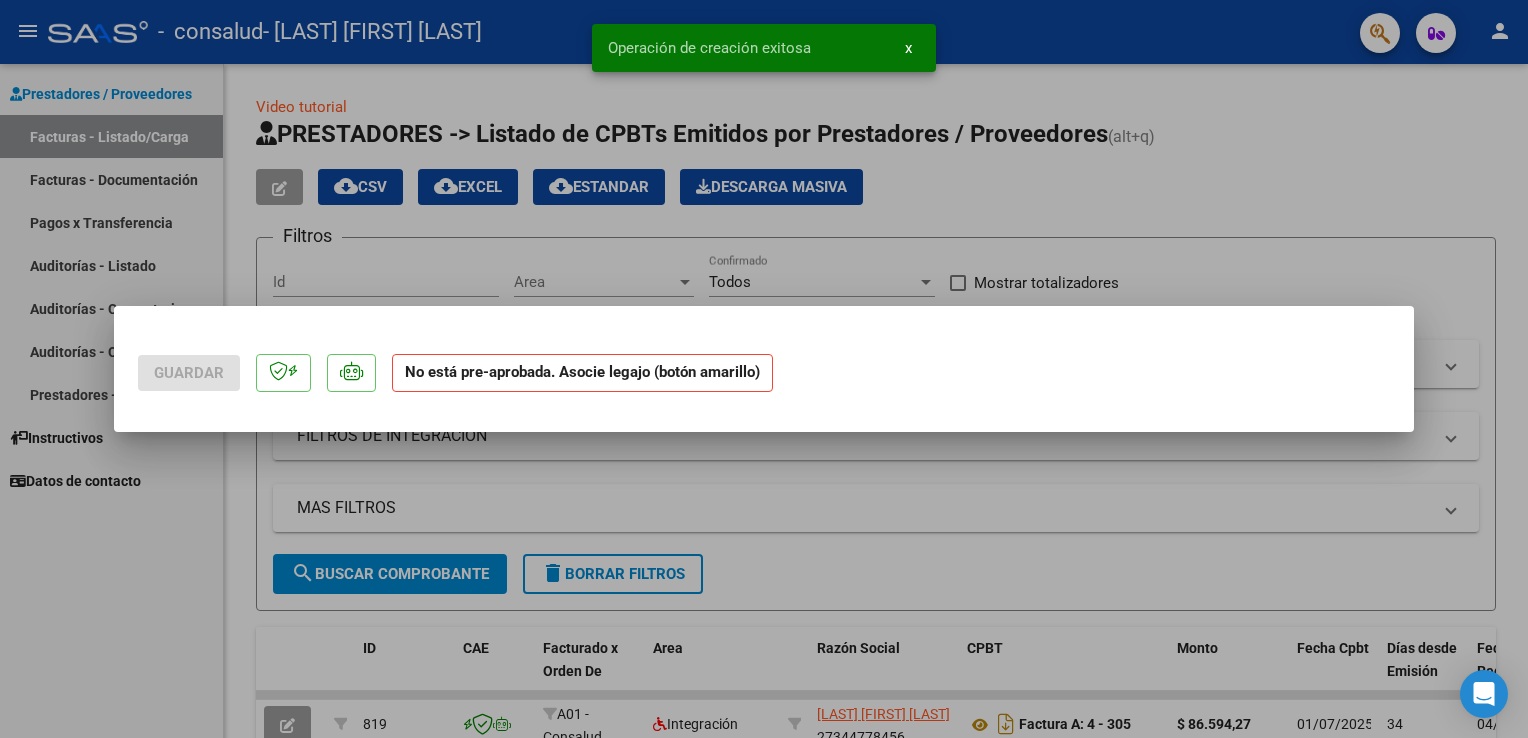 scroll, scrollTop: 0, scrollLeft: 0, axis: both 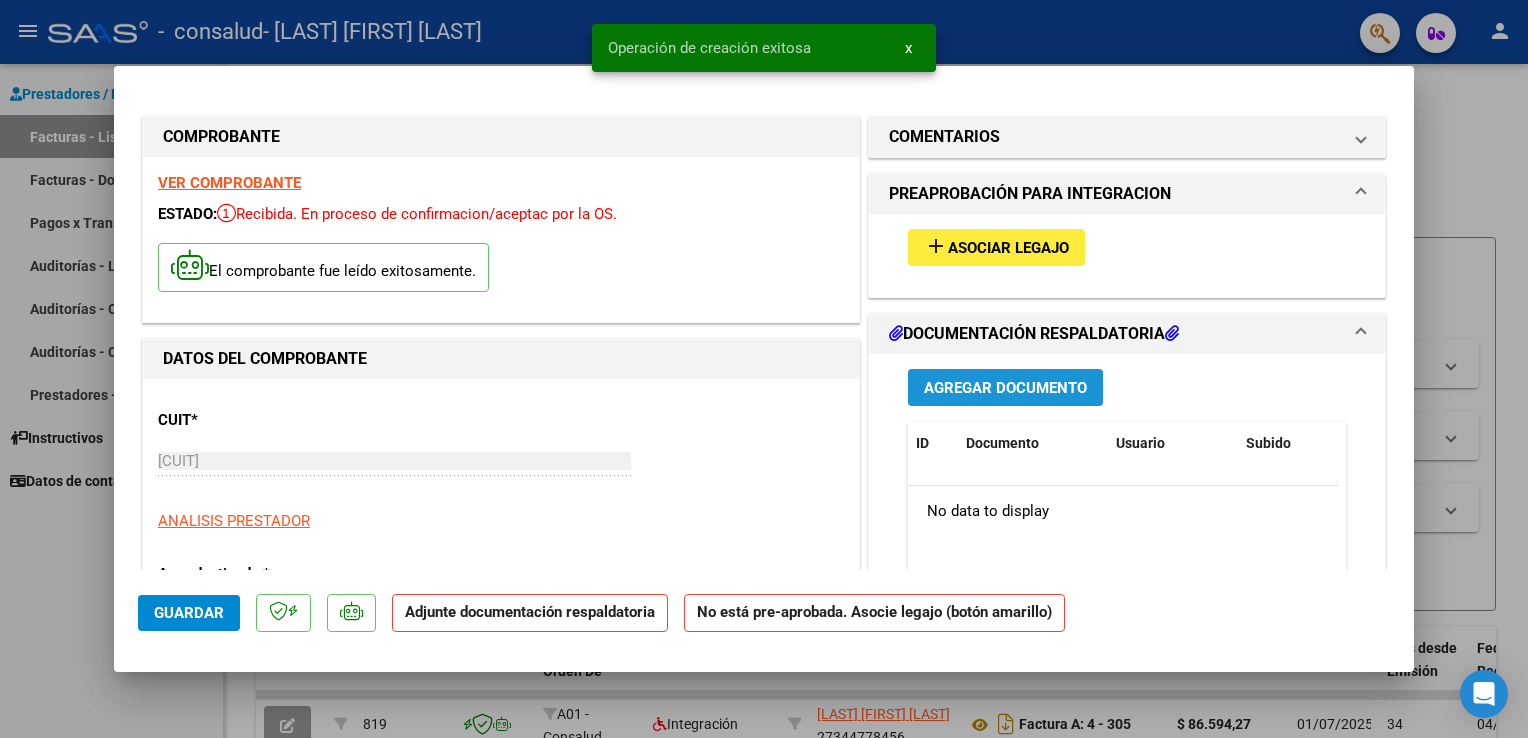 click on "Agregar Documento" at bounding box center (1005, 388) 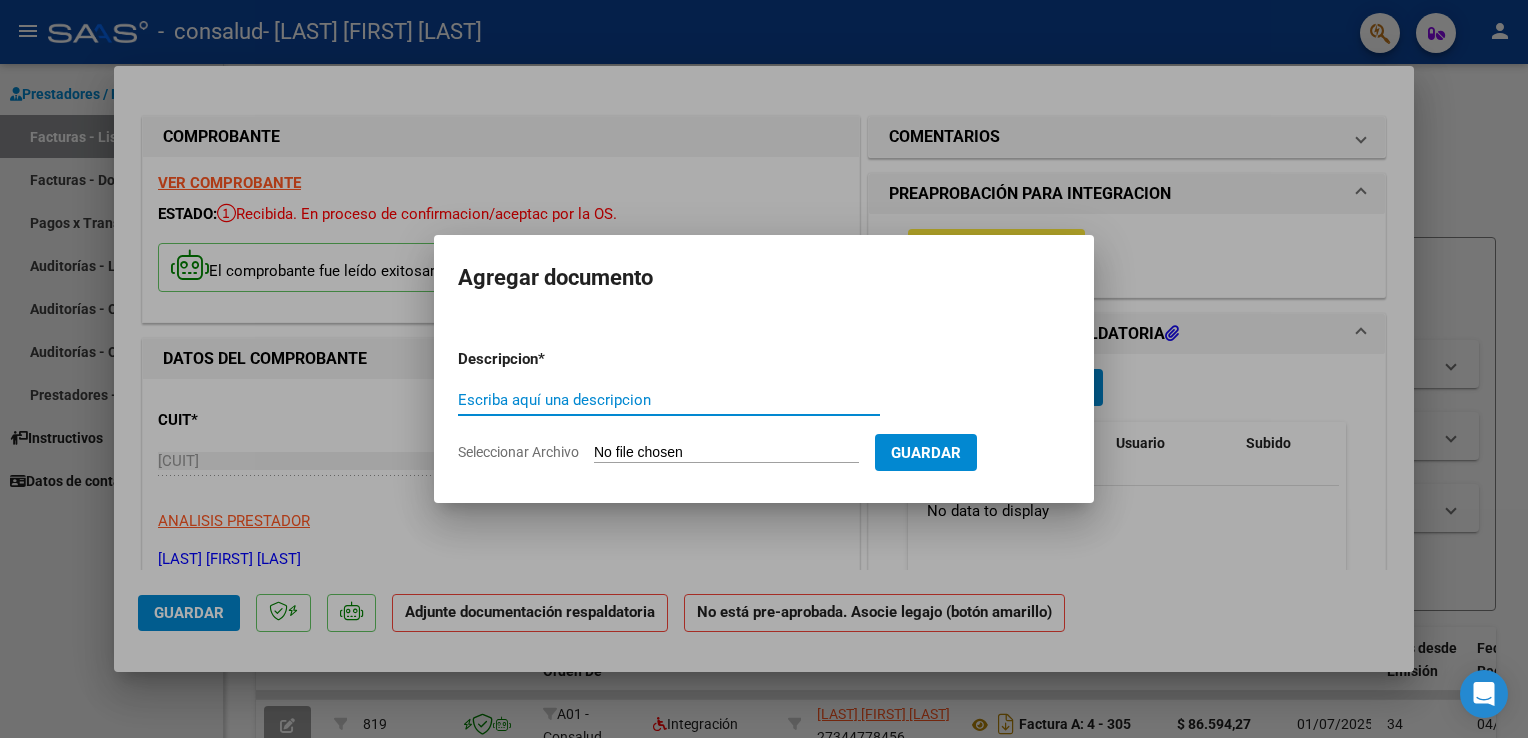 click on "Escriba aquí una descripcion" at bounding box center (669, 400) 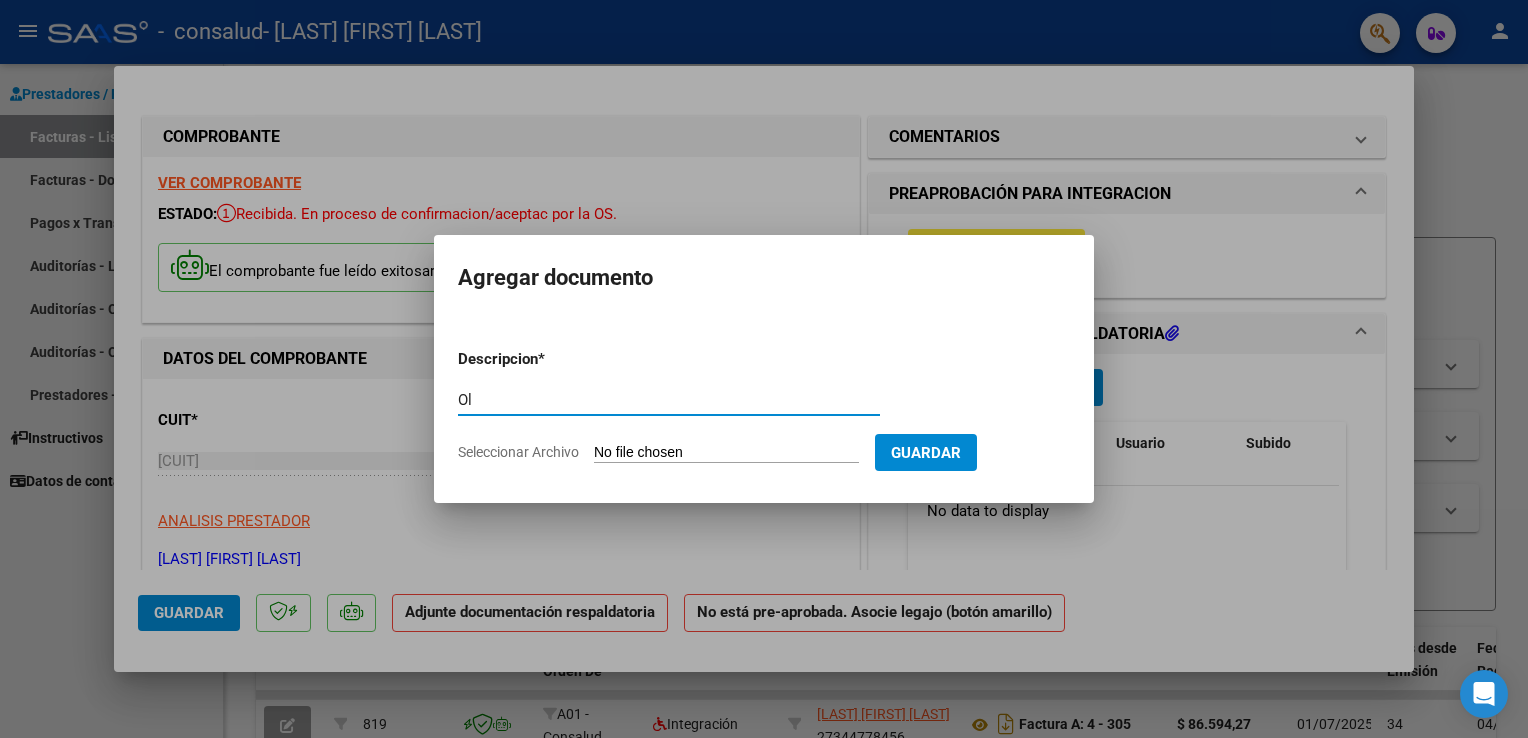 type on "O" 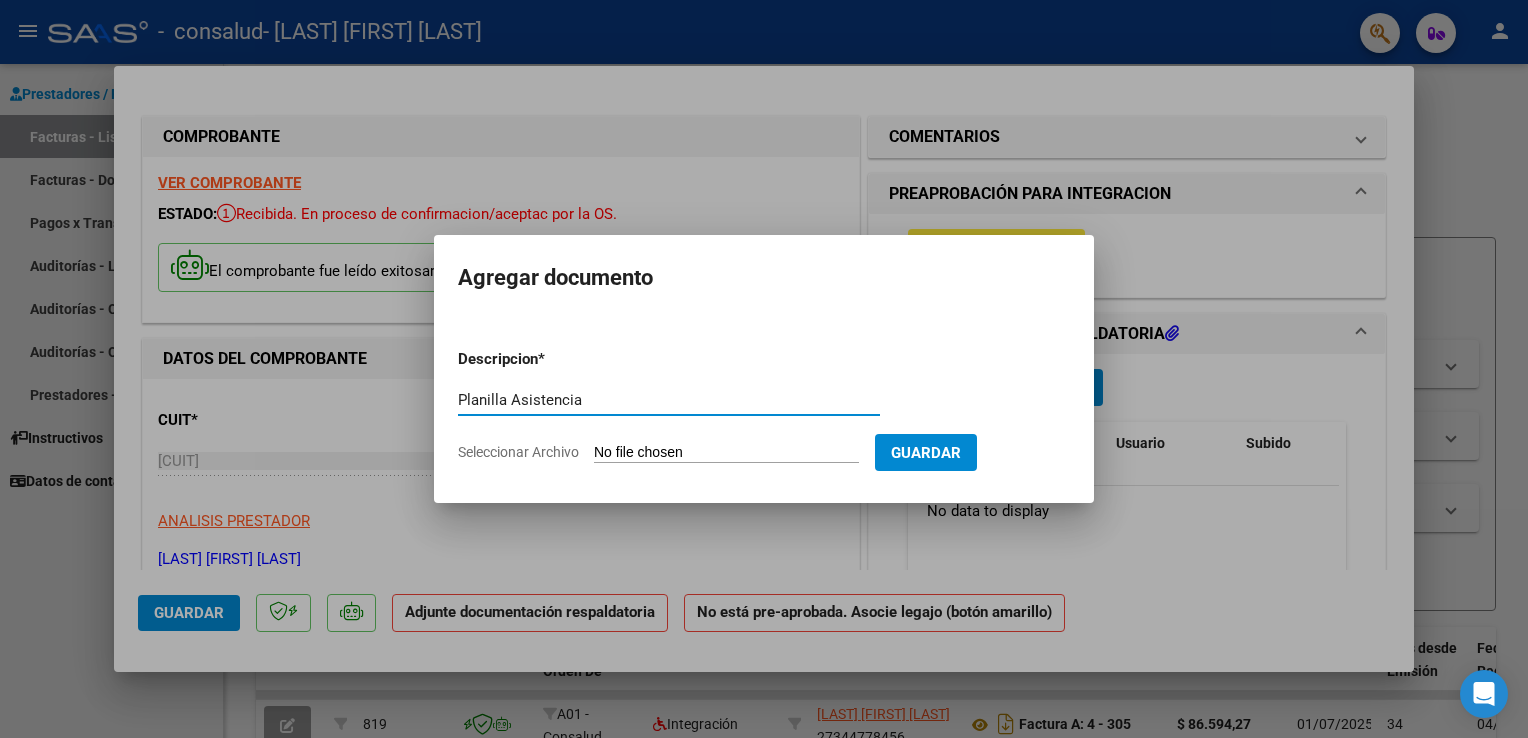 type on "Planilla Asistencia" 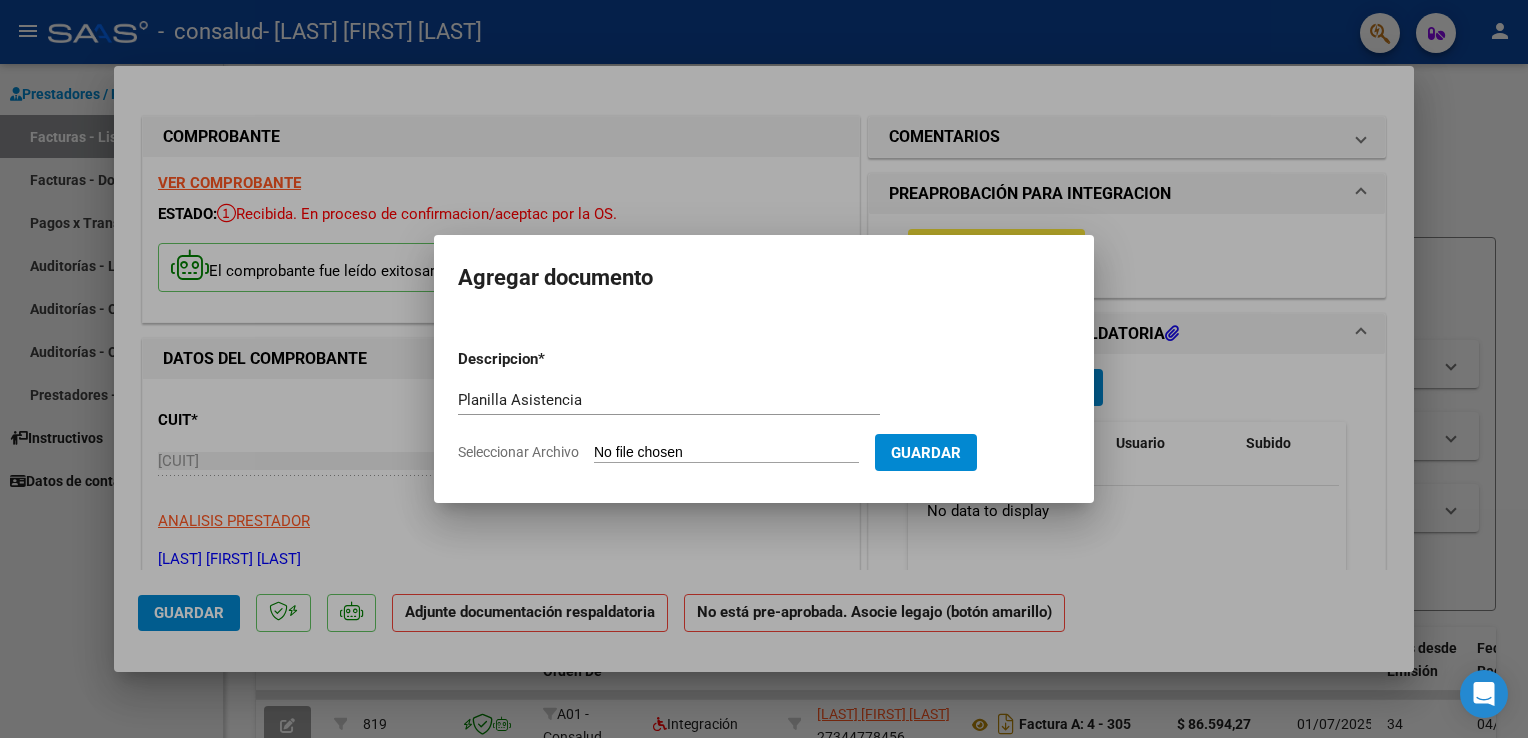 click on "Seleccionar Archivo" at bounding box center [726, 453] 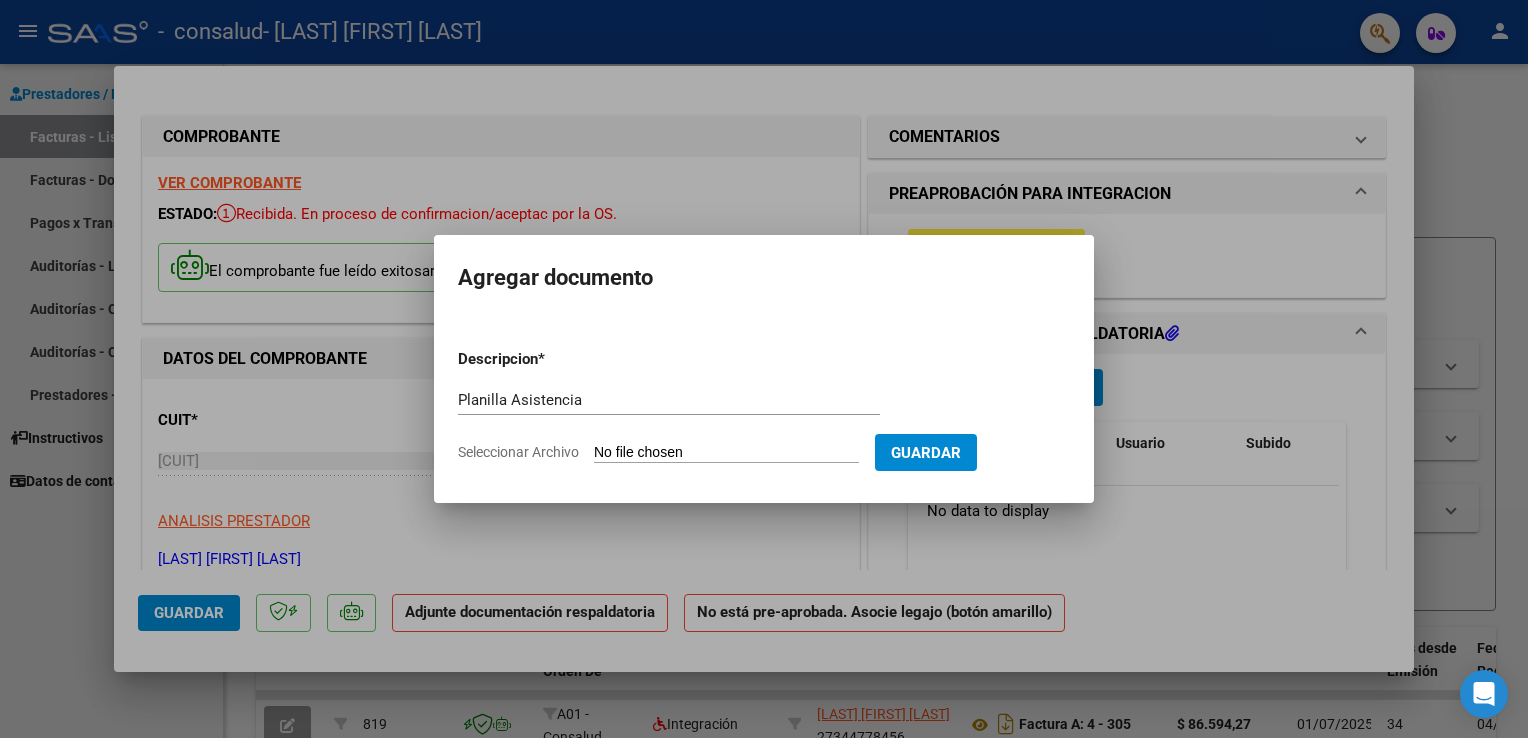 type on "C:\fakepath\[LAST] [FIRST].pdf" 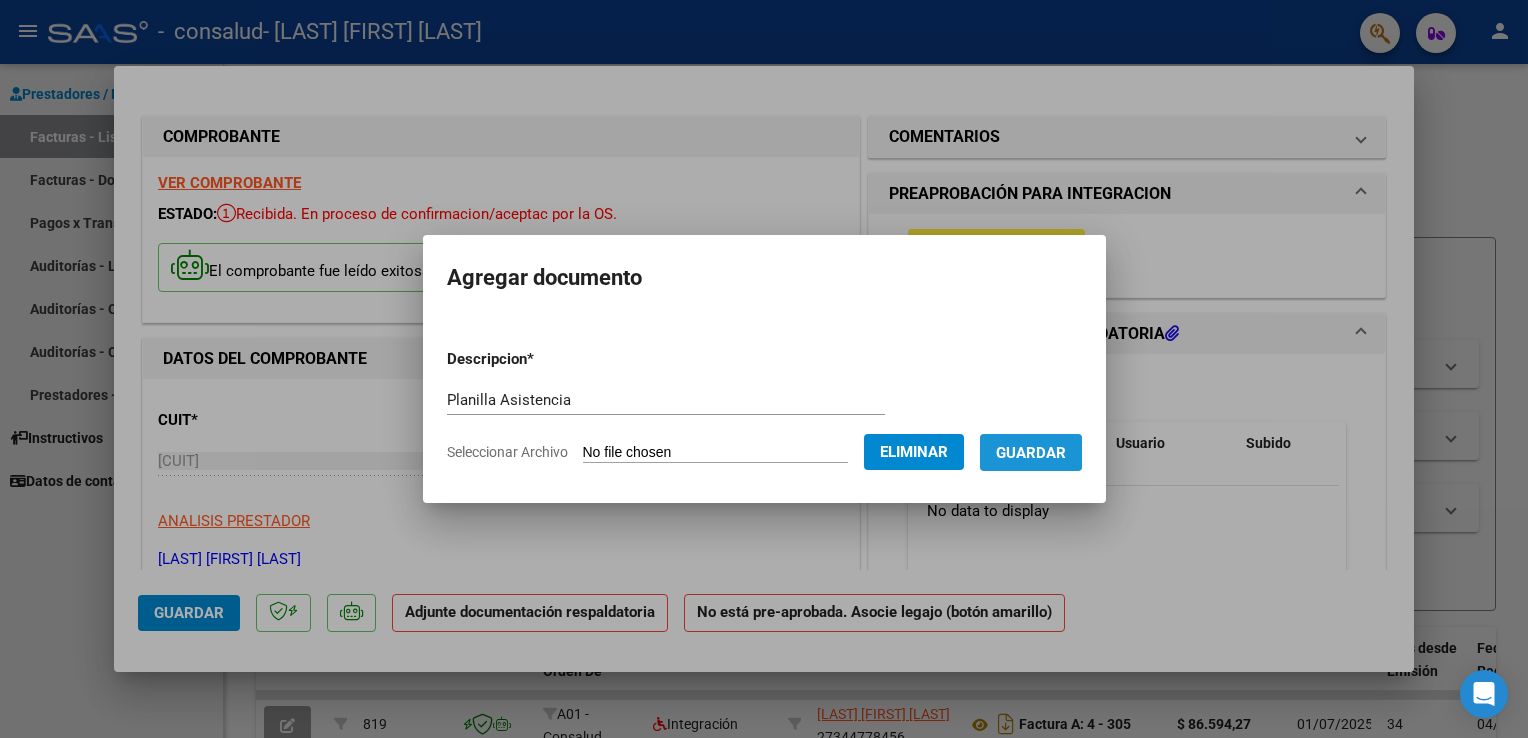 click on "Guardar" at bounding box center [1031, 453] 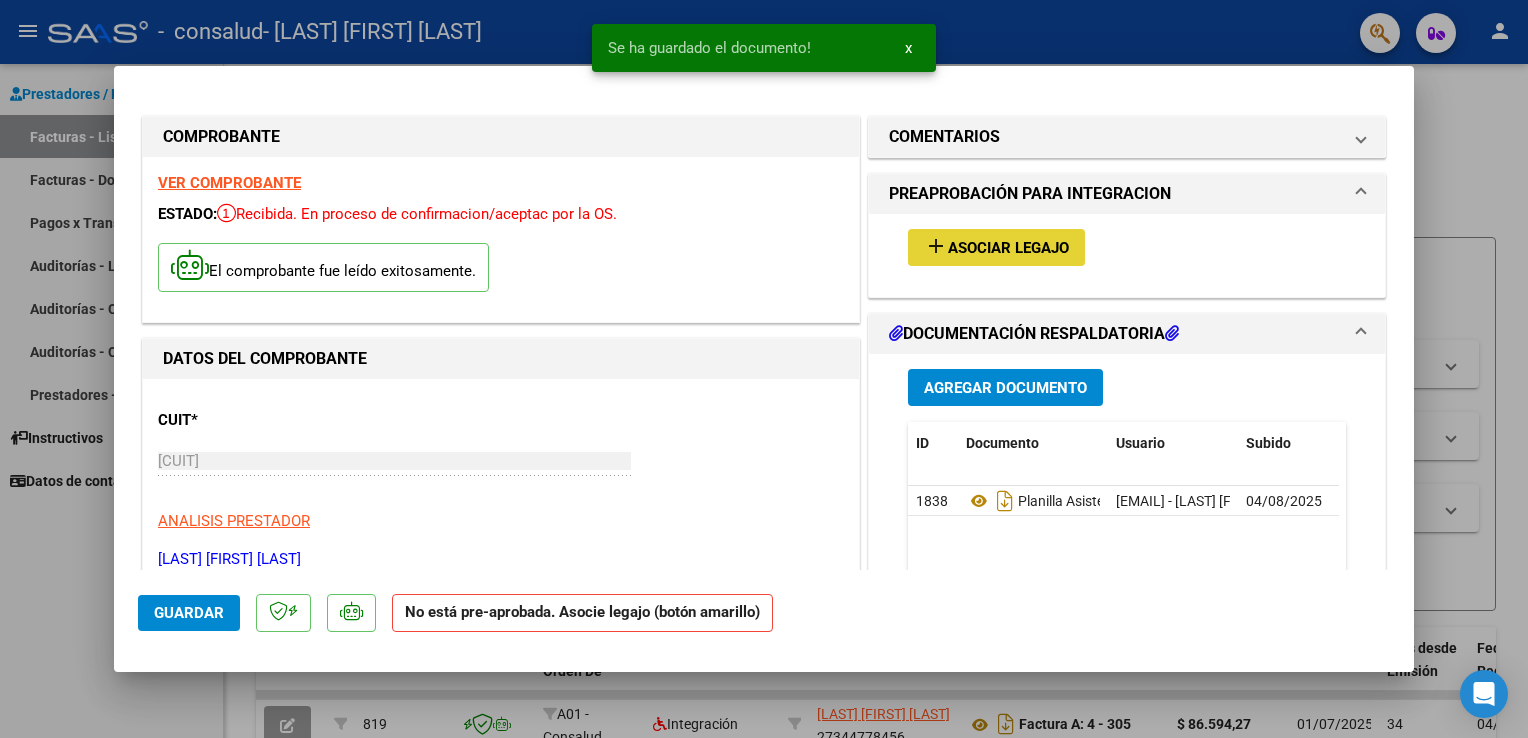 click on "Asociar Legajo" at bounding box center (1008, 248) 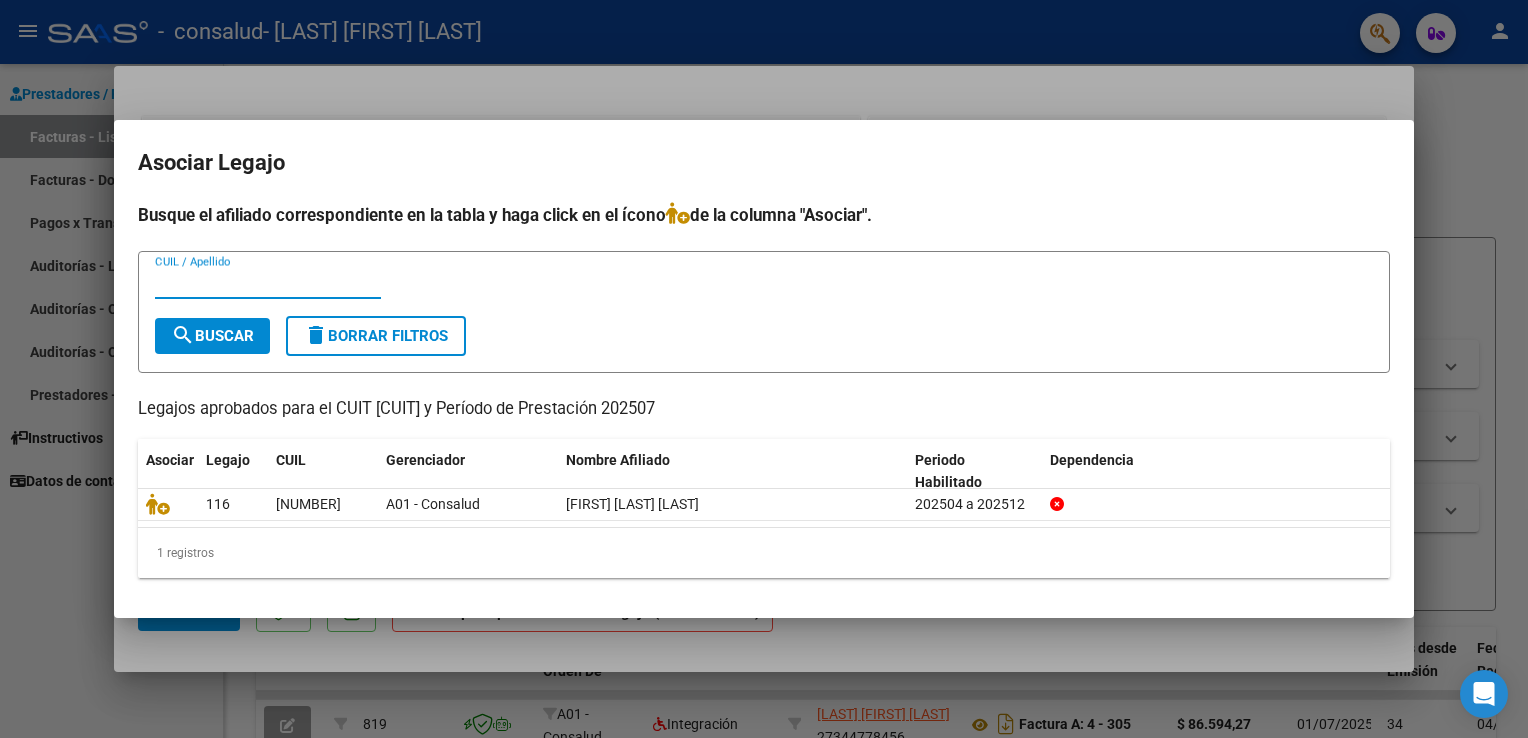 click at bounding box center (764, 369) 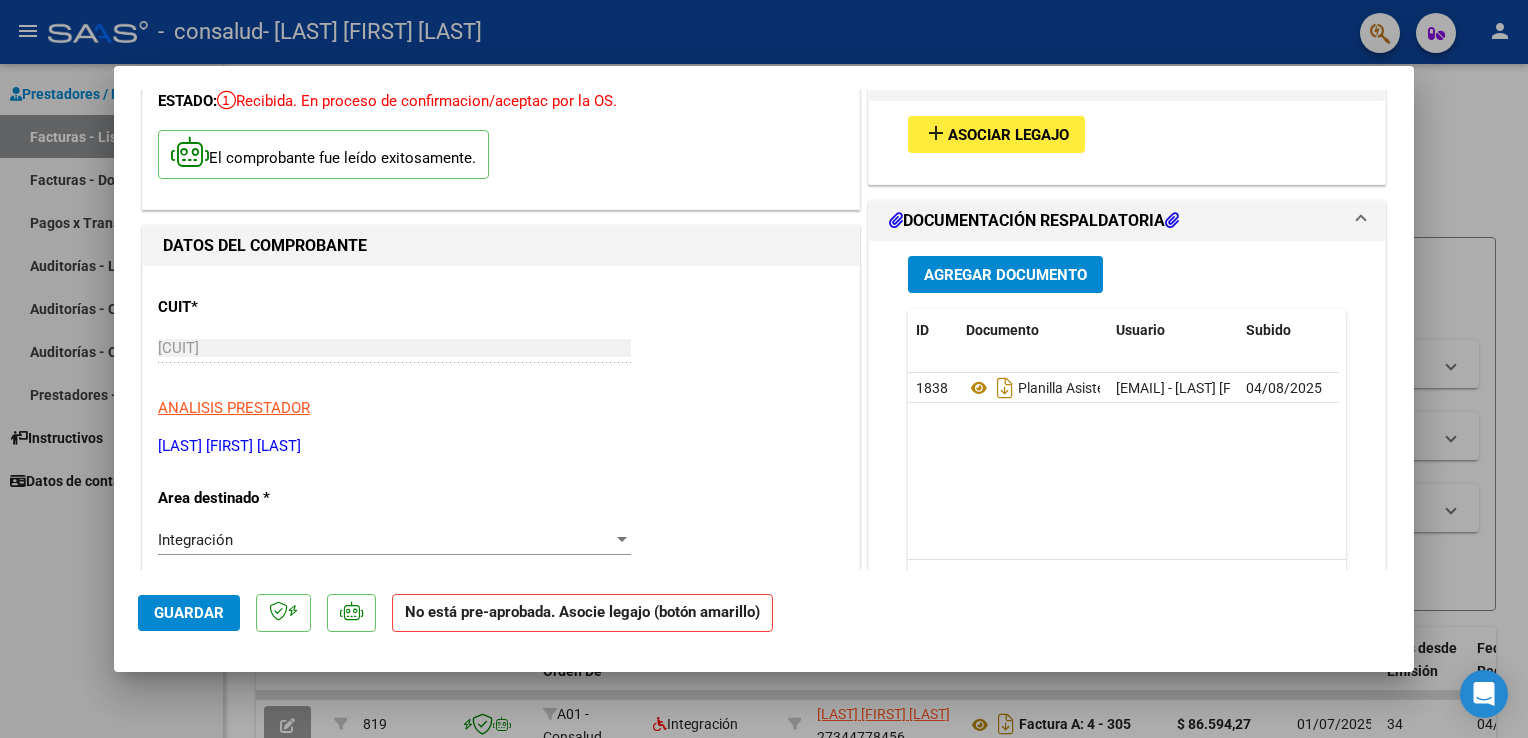 scroll, scrollTop: 0, scrollLeft: 0, axis: both 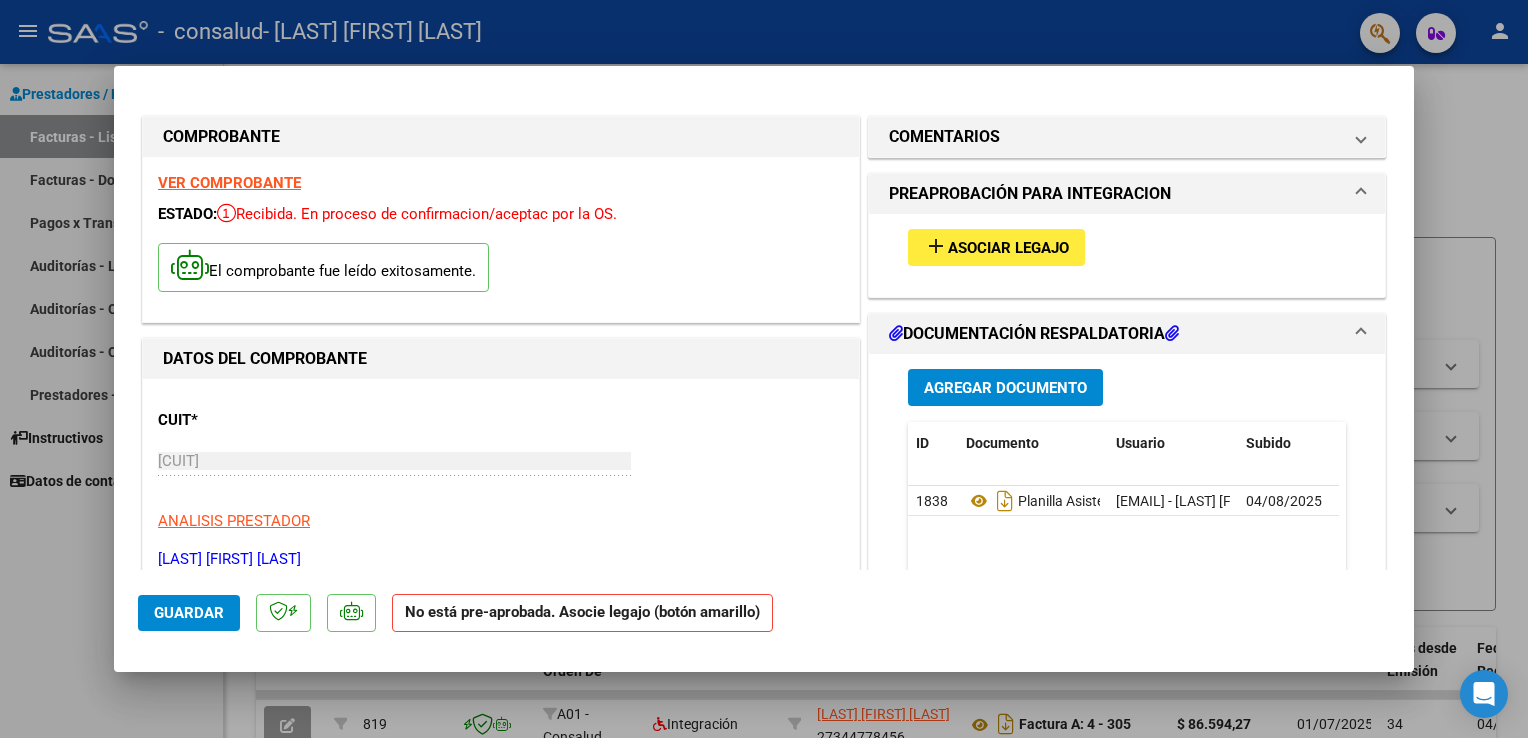 click on "Guardar" 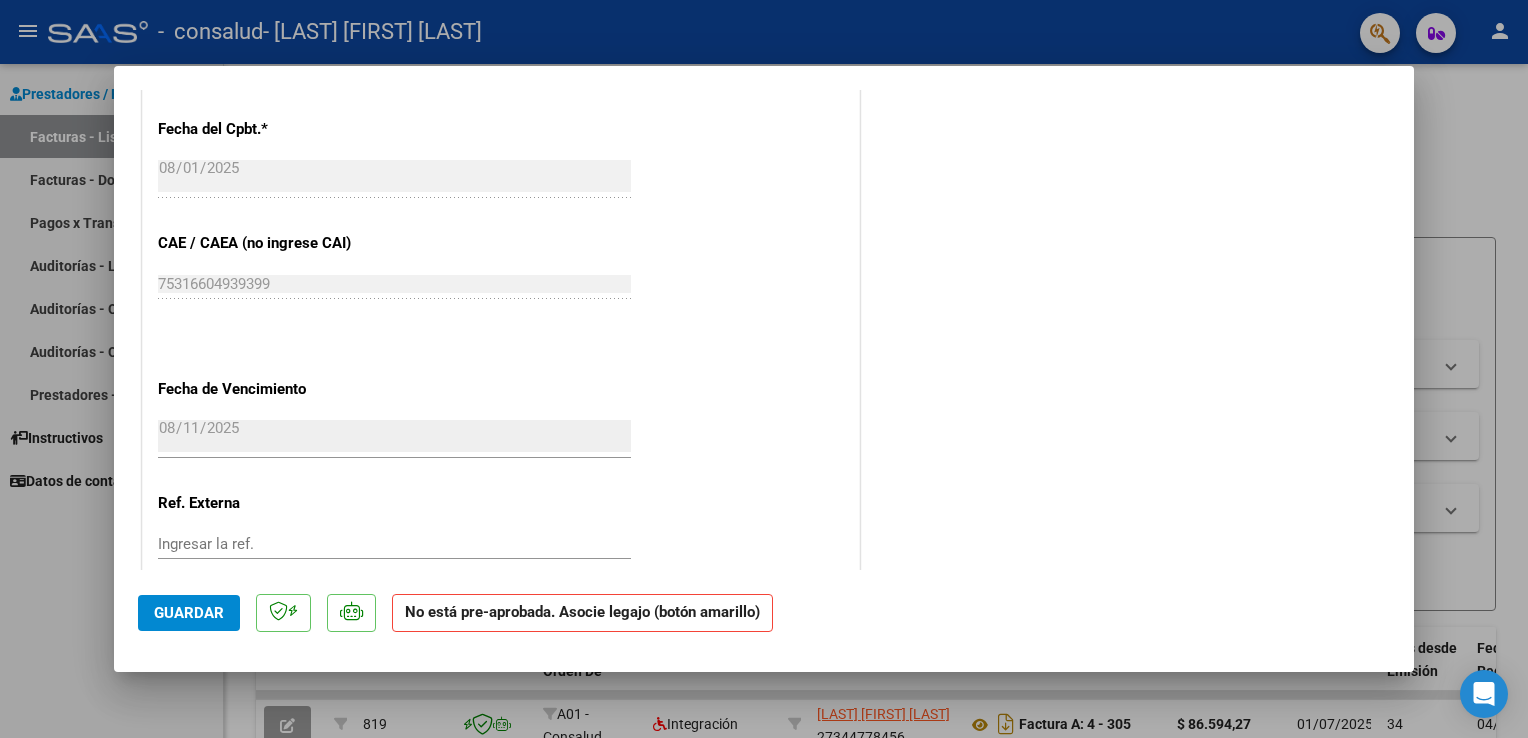 scroll, scrollTop: 1255, scrollLeft: 0, axis: vertical 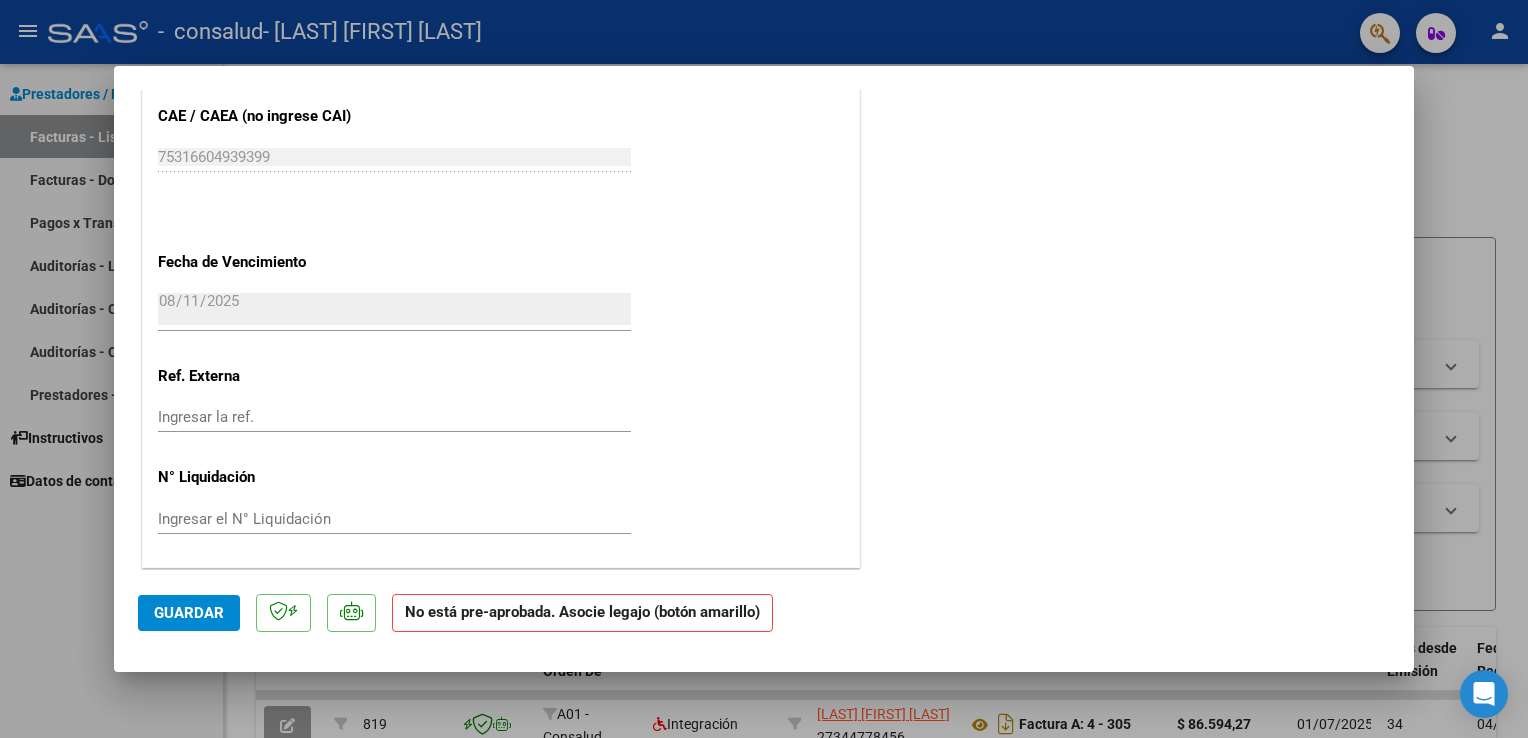 click at bounding box center (764, 369) 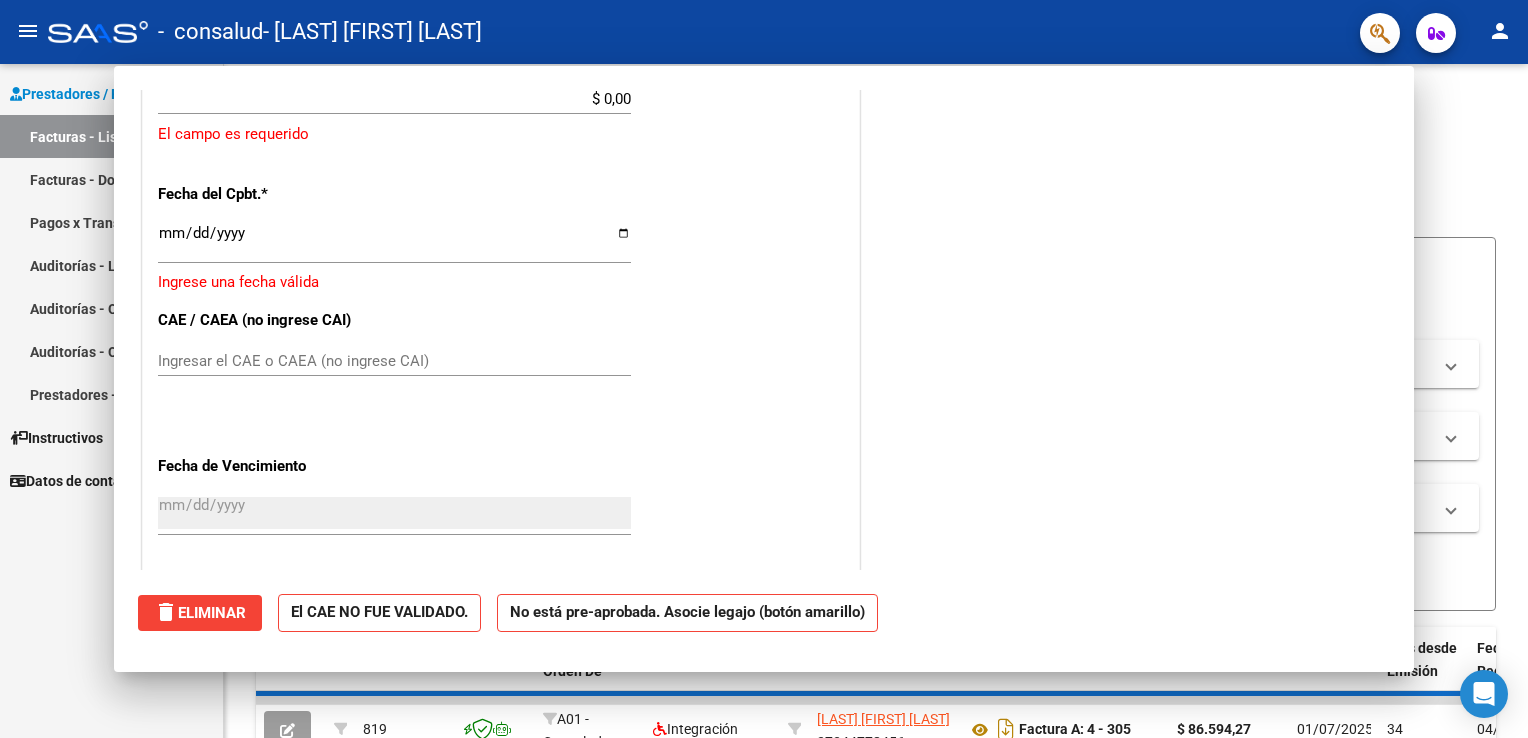 scroll, scrollTop: 1459, scrollLeft: 0, axis: vertical 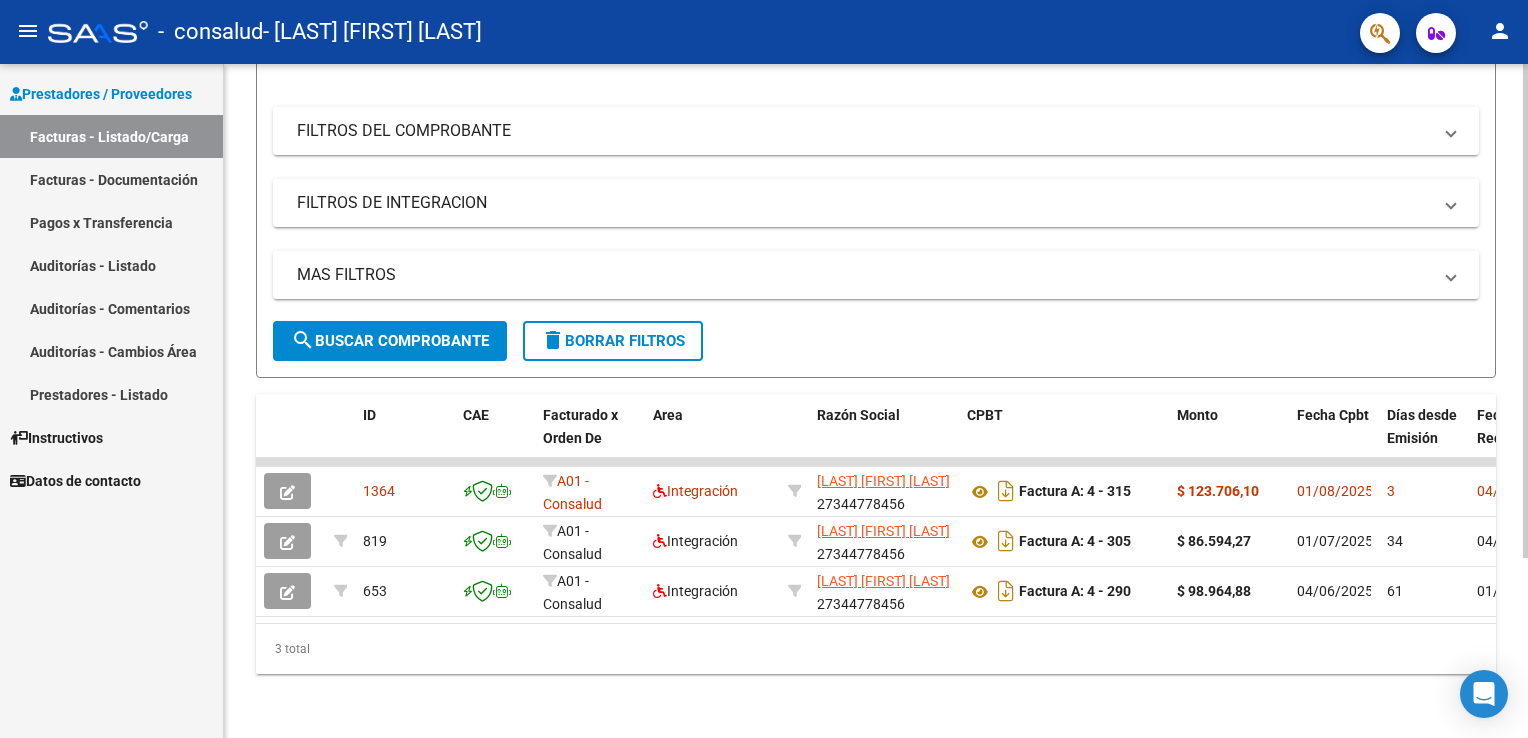 click on "menu -   consalud   - [LAST] [FIRST] [LAST] person    Prestadores / Proveedores Facturas - Listado/Carga Facturas - Documentación Pagos x Transferencia Auditorías - Listado Auditorías - Comentarios Auditorías - Cambios Área Prestadores - Listado    Instructivos    Datos de contacto  Video tutorial   PRESTADORES -> Listado de CPBTs Emitidos por Prestadores / Proveedores (alt+q)   Cargar Comprobante
cloud_download  CSV  cloud_download  EXCEL  cloud_download  Estandar   Descarga Masiva
Filtros Id Area Area Todos Confirmado   Mostrar totalizadores   FILTROS DEL COMPROBANTE  Comprobante Tipo Comprobante Tipo Start date – End date Fec. Comprobante Desde / Hasta Días Emisión Desde(cant. días) Días Emisión Hasta(cant. días) CUIT / Razón Social Pto. Venta Nro. Comprobante Código SSS CAE Válido CAE Válido Todos Cargado Módulo Hosp. Todos Tiene facturacion Apócrifa Hospital Refes  FILTROS DE INTEGRACION  Período De Prestación Todos Rendido x SSS (dr_envio) Tipo de Registro Todos Op" at bounding box center [764, 369] 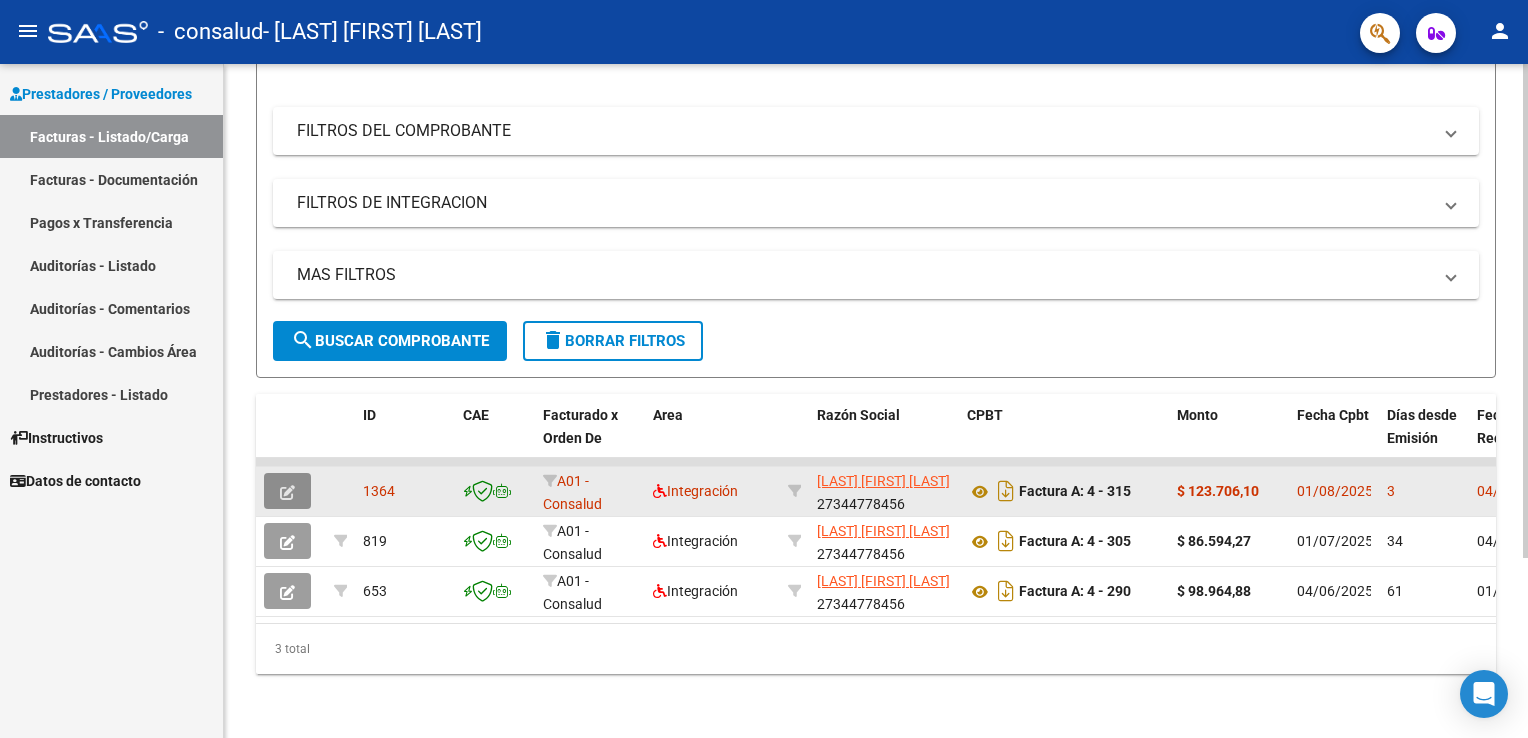click 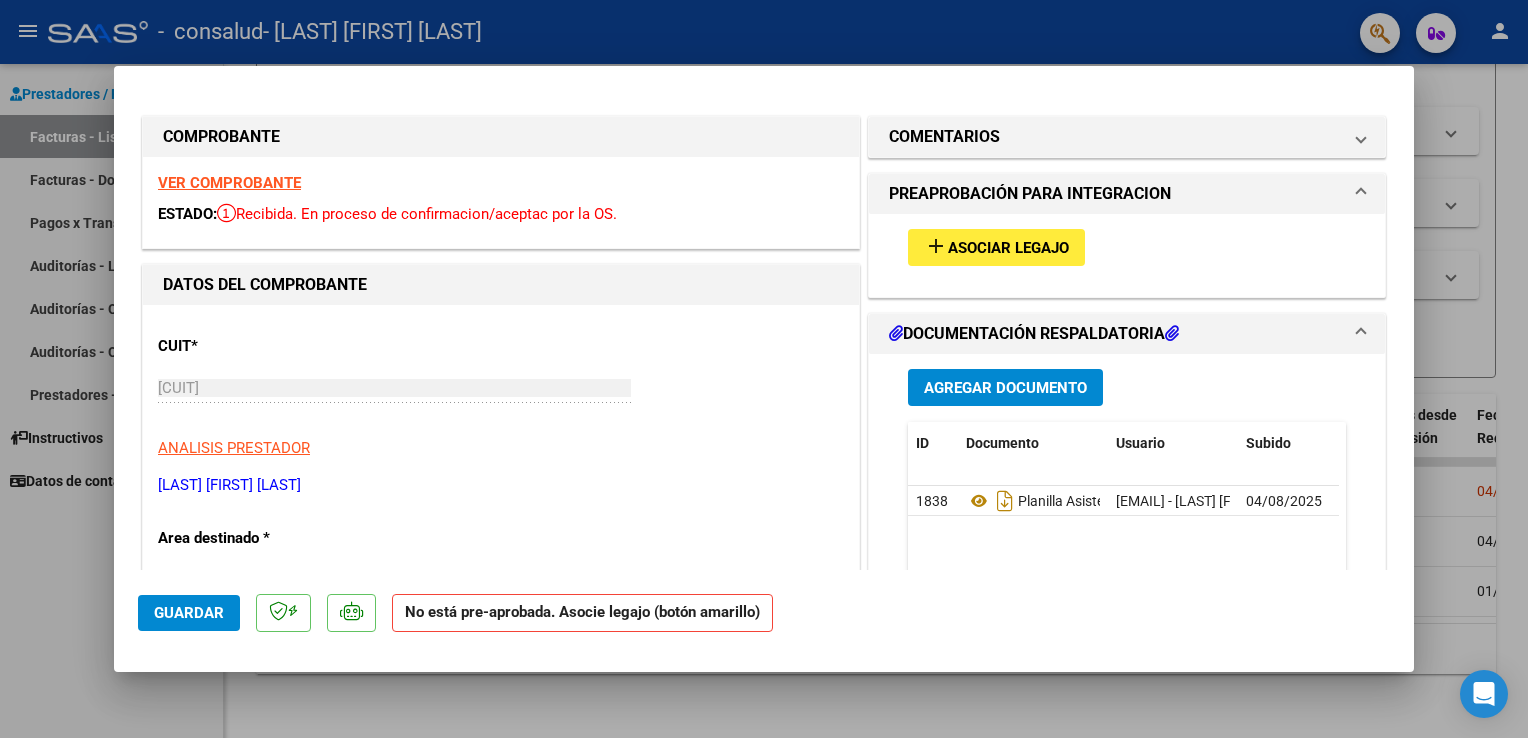 click at bounding box center (764, 369) 